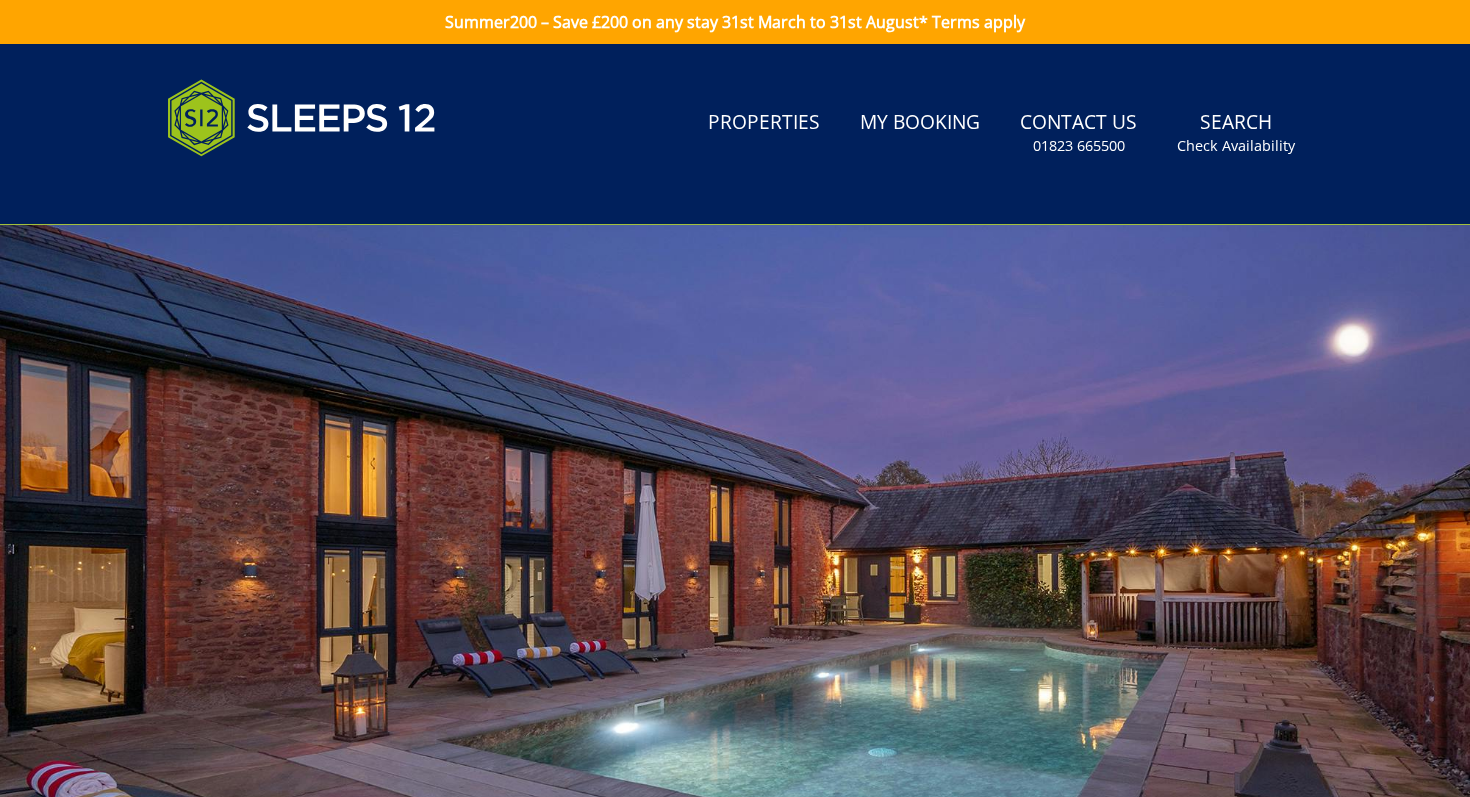 scroll, scrollTop: 0, scrollLeft: 0, axis: both 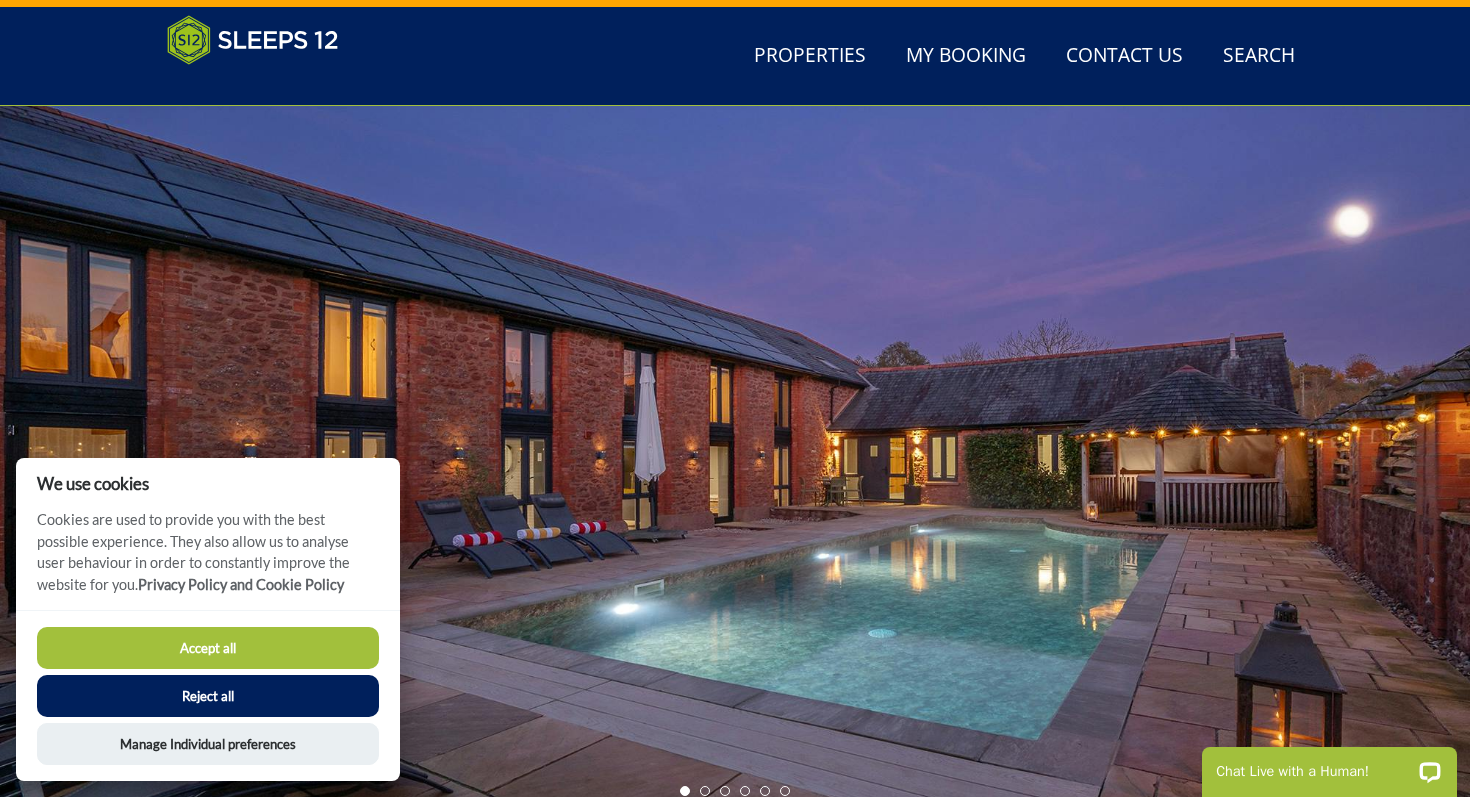 click on "Accept all" at bounding box center [208, 648] 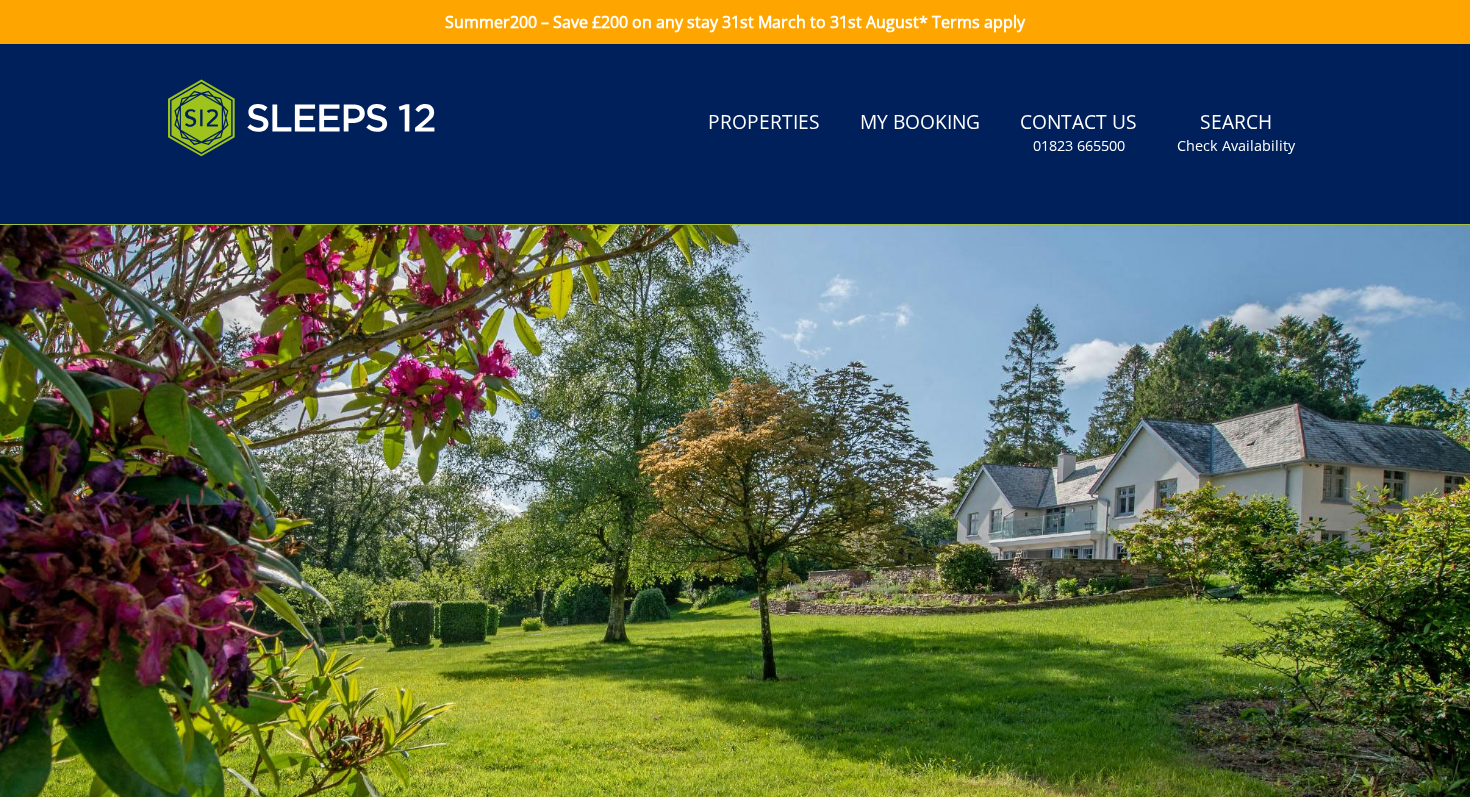 scroll, scrollTop: 128, scrollLeft: 0, axis: vertical 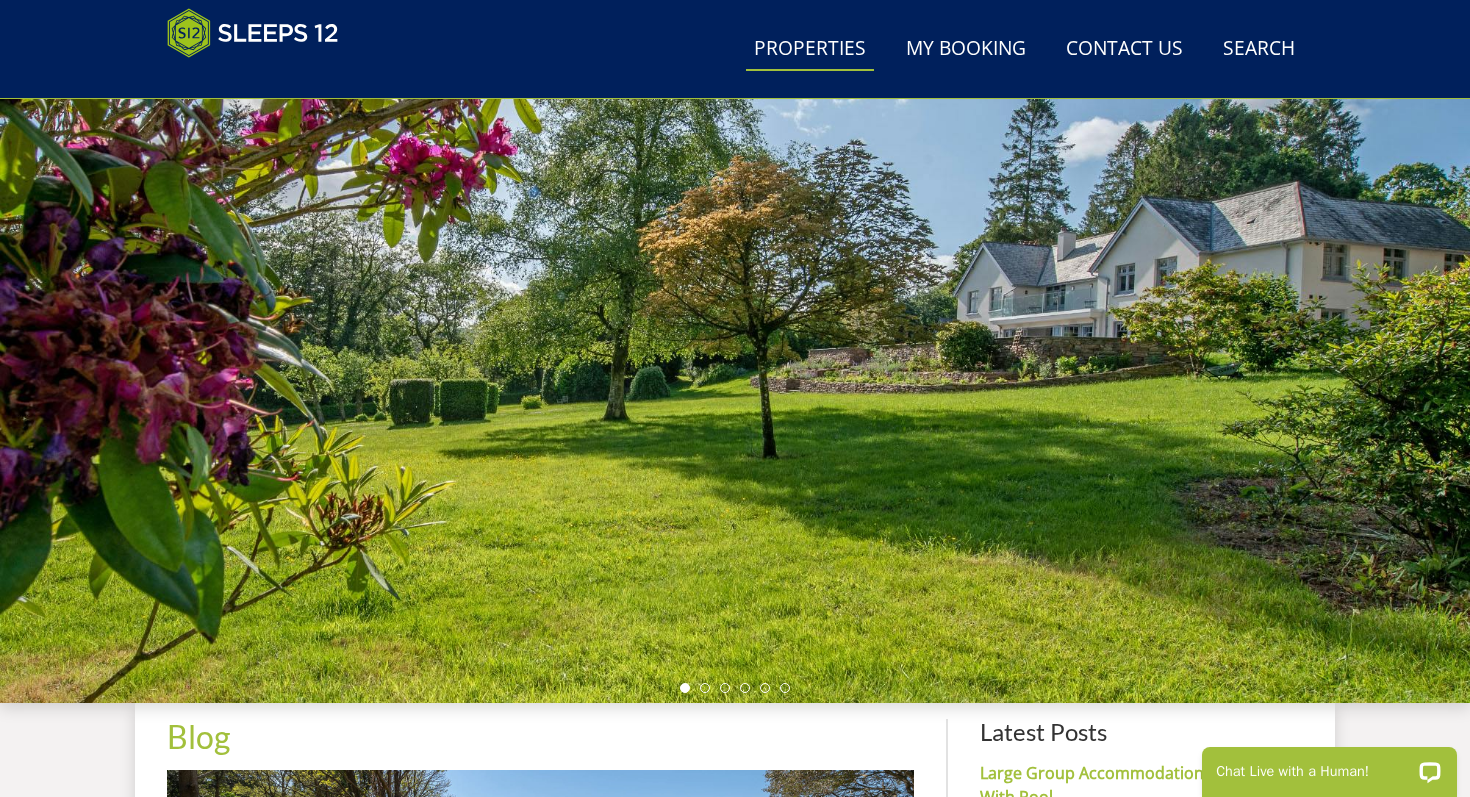 click on "Properties" at bounding box center (810, 49) 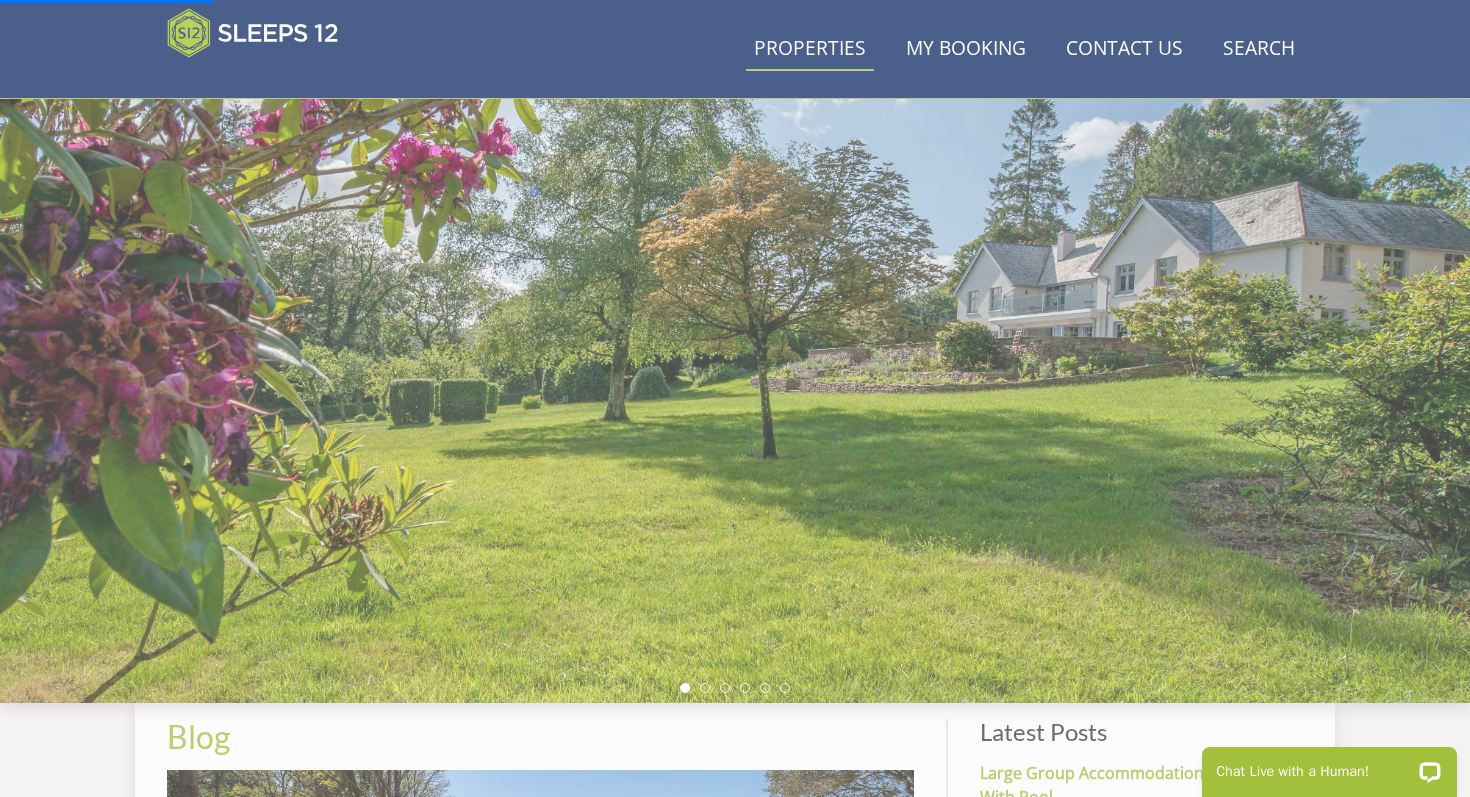 click on "Properties" at bounding box center (810, 49) 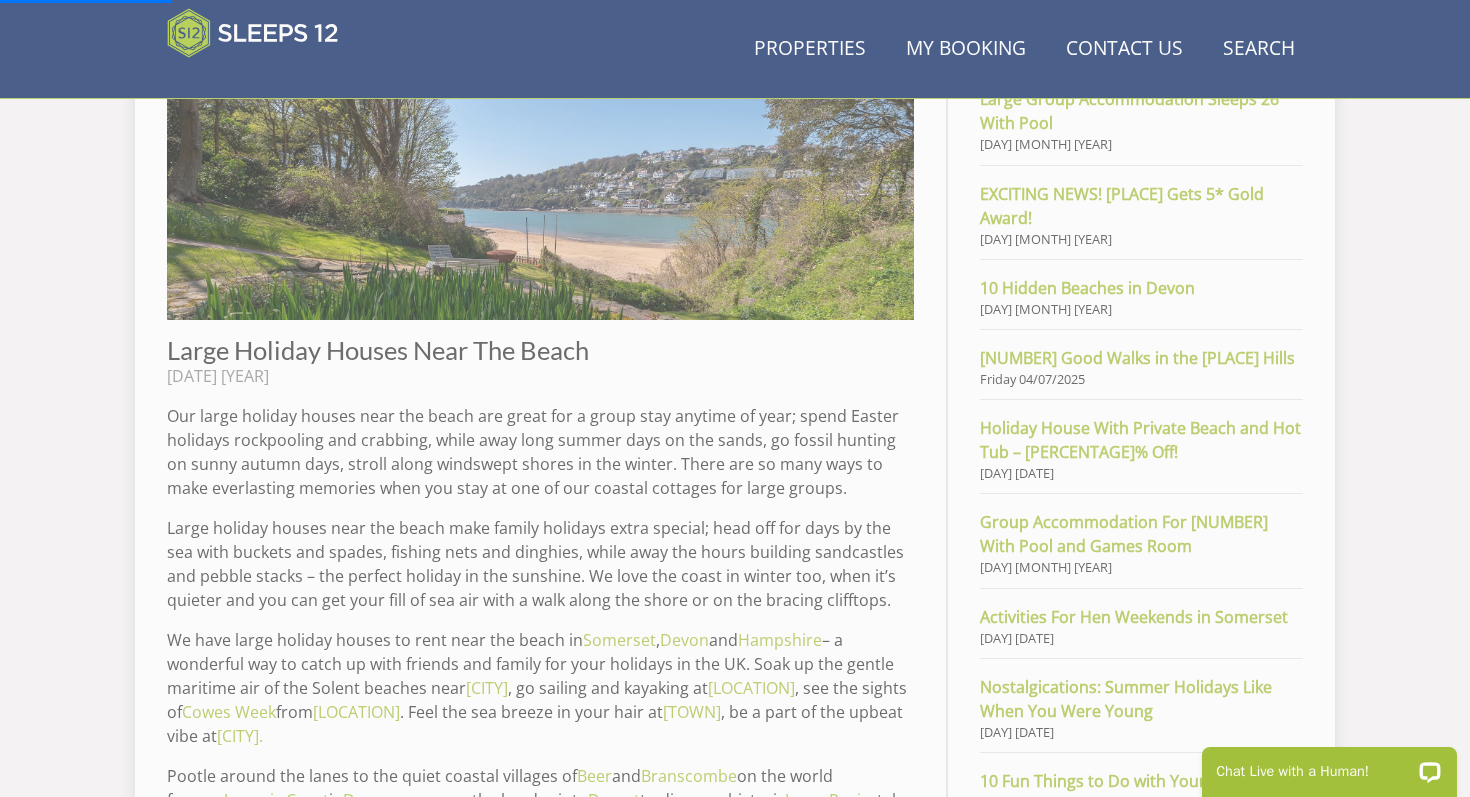 scroll, scrollTop: 1122, scrollLeft: 0, axis: vertical 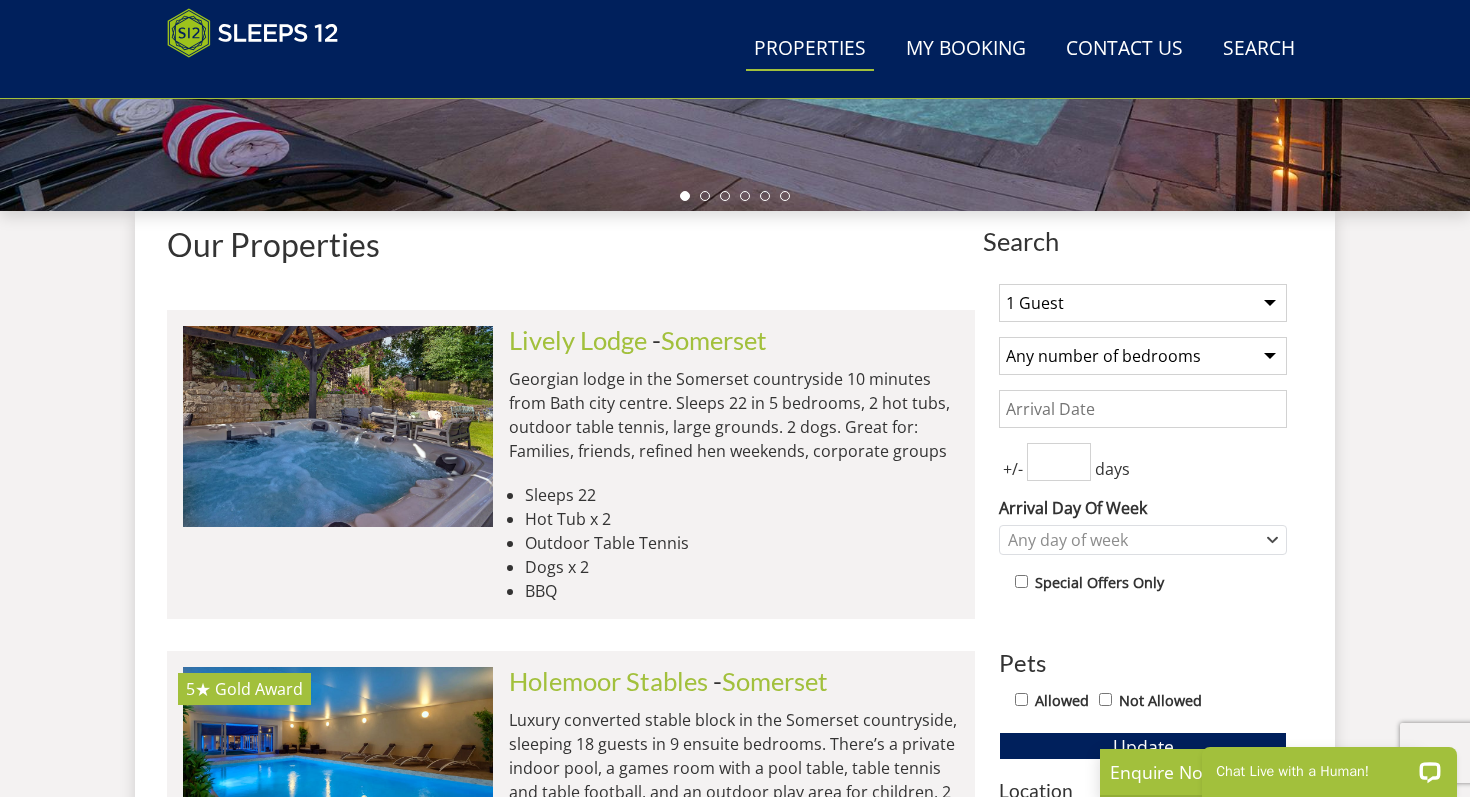 click on "1 Guest
2 Guests
3 Guests
4 Guests
5 Guests
6 Guests
7 Guests
8 Guests
9 Guests
10 Guests
11 Guests
12 Guests
13 Guests
14 Guests
15 Guests
16 Guests
17 Guests
18 Guests
19 Guests
20 Guests
21 Guests
22 Guests
23 Guests
24 Guests
25 Guests
26 Guests
27 Guests
28 Guests
29 Guests
30 Guests
31 Guests
32 Guests
Any number of bedrooms
4 Bedrooms
5 Bedrooms
6 Bedrooms
7 Bedrooms
8 Bedrooms
9 Bedrooms
10 Bedrooms
11 Bedrooms
12 Bedrooms
13 Bedrooms
14 Bedrooms
15 Bedrooms
16 Bedrooms
+/-
days
Arrival Day Of Week
Monday
Tuesday
Wednesday
Thursday
Friday" at bounding box center (1143, 813) 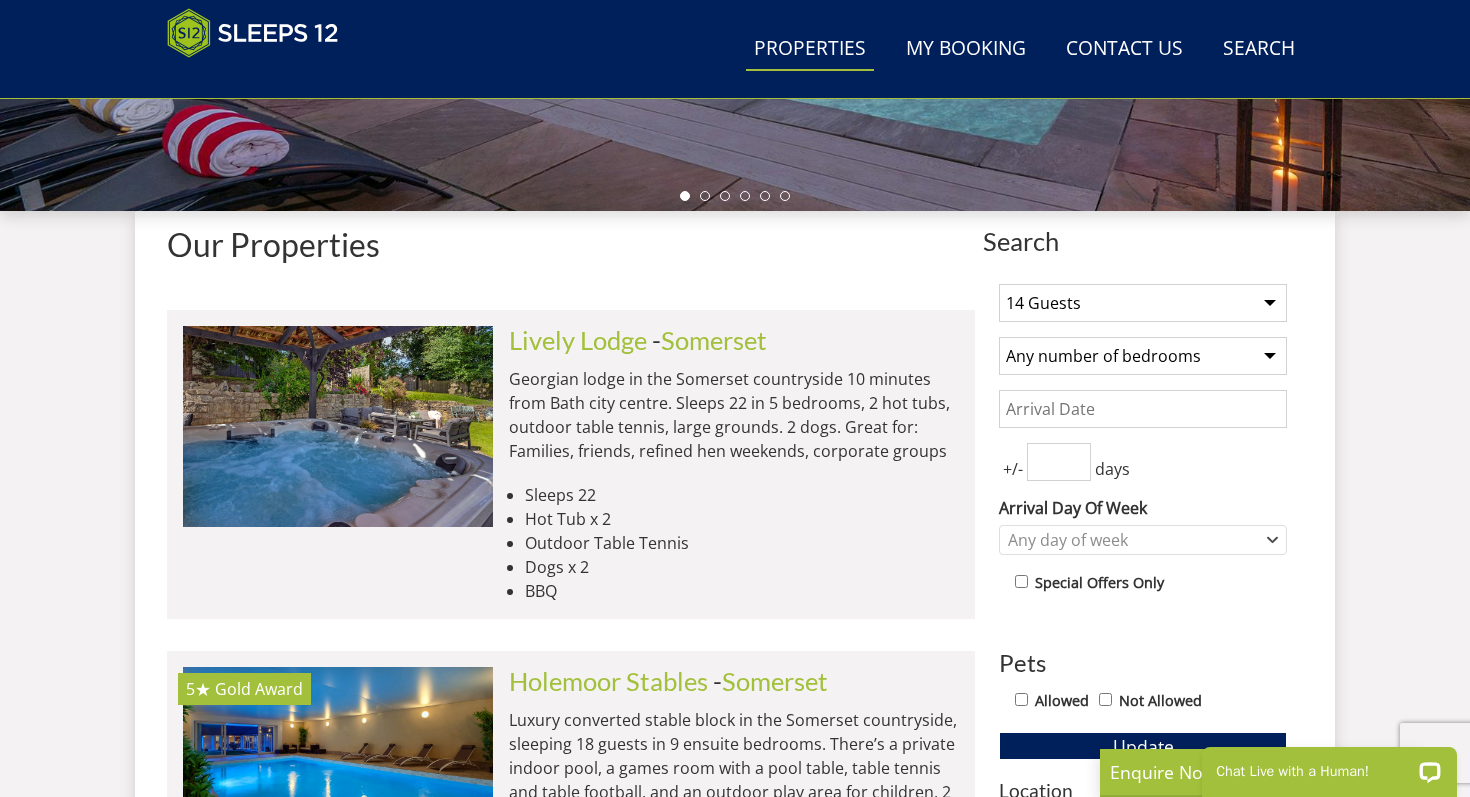 click on "Any number of bedrooms
4 Bedrooms
5 Bedrooms
6 Bedrooms
7 Bedrooms
8 Bedrooms
9 Bedrooms
10 Bedrooms
11 Bedrooms
12 Bedrooms
13 Bedrooms
14 Bedrooms
15 Bedrooms
16 Bedrooms" at bounding box center [1143, 356] 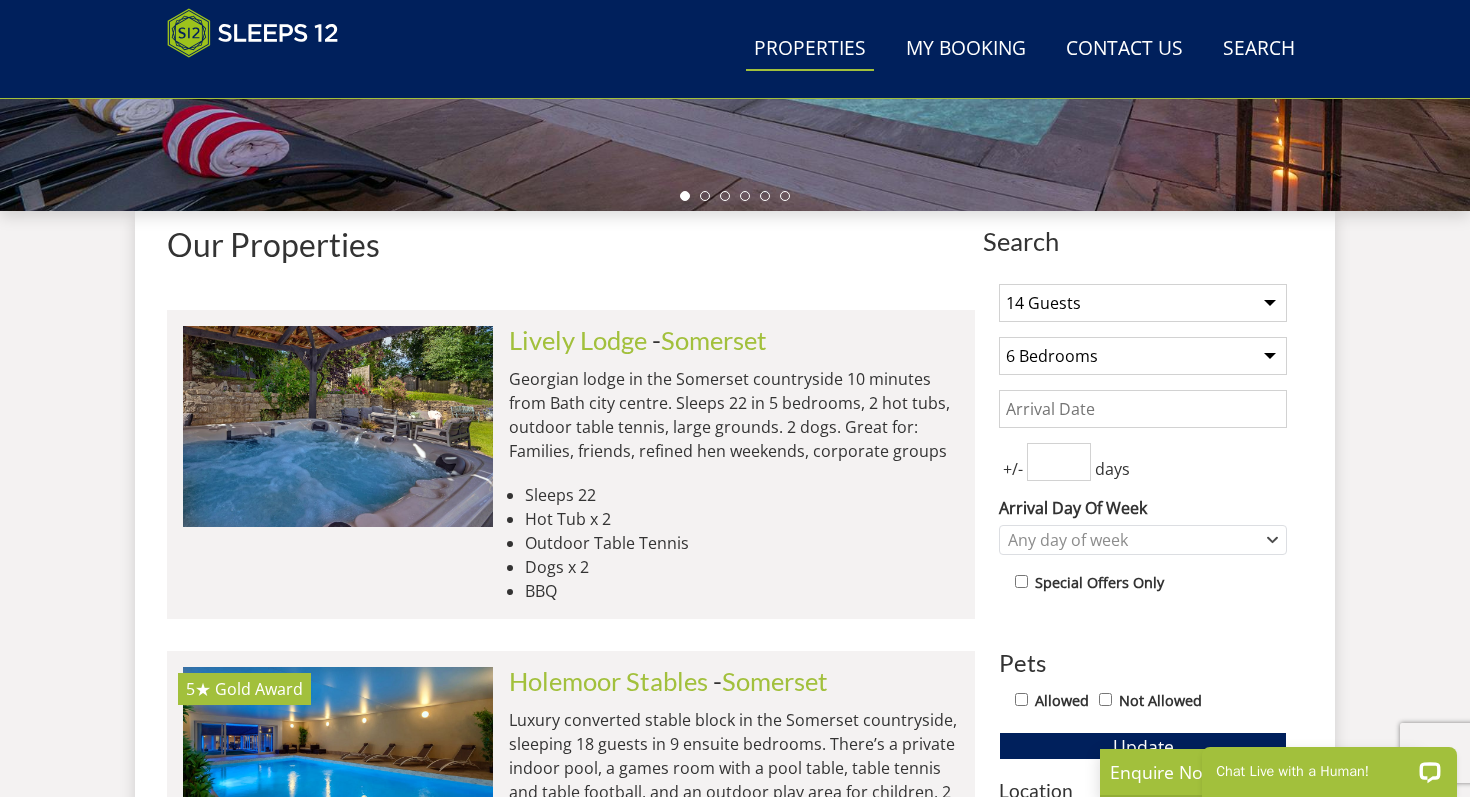 click on "Date" at bounding box center (1143, 409) 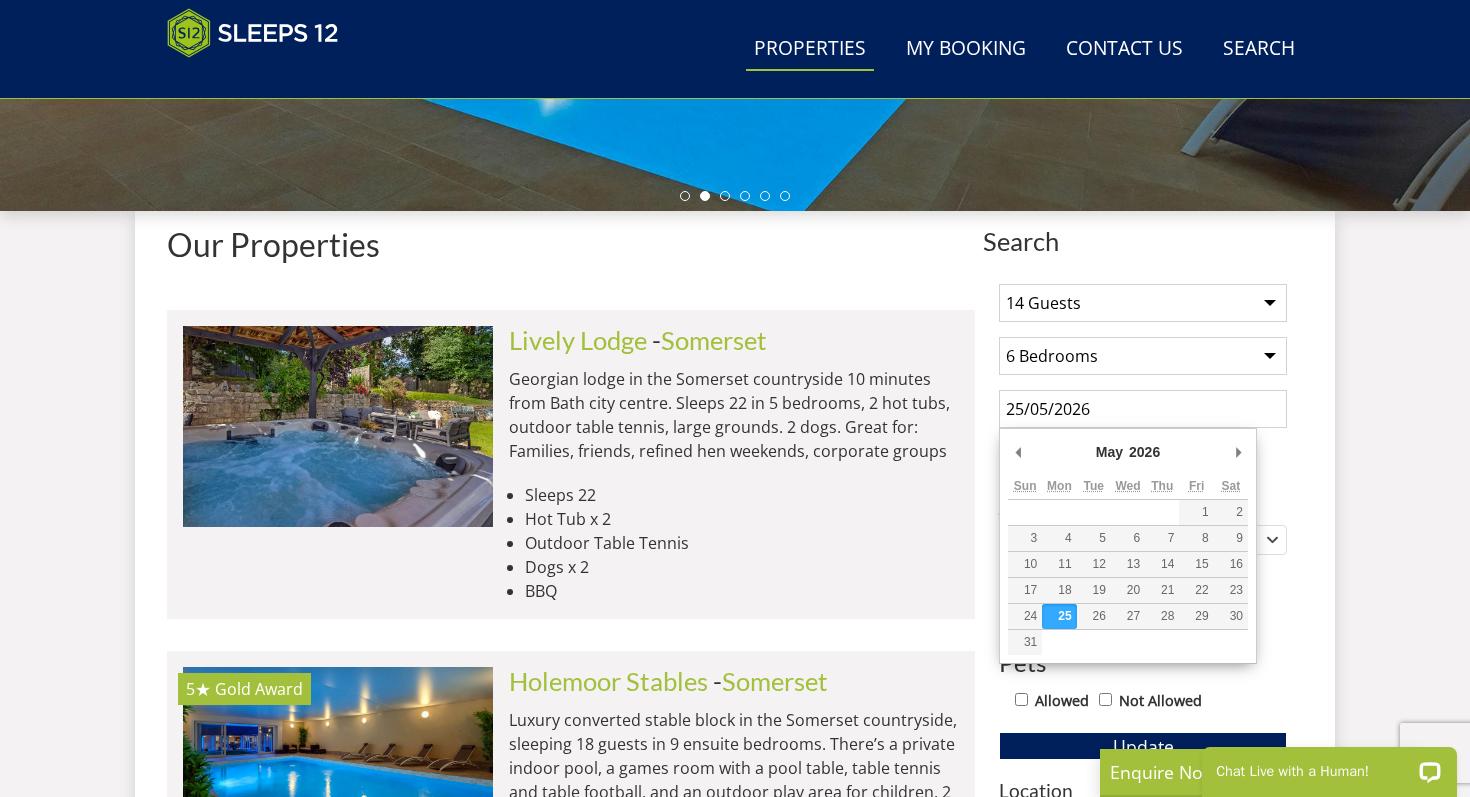 click on "25/05/2026" at bounding box center (1143, 409) 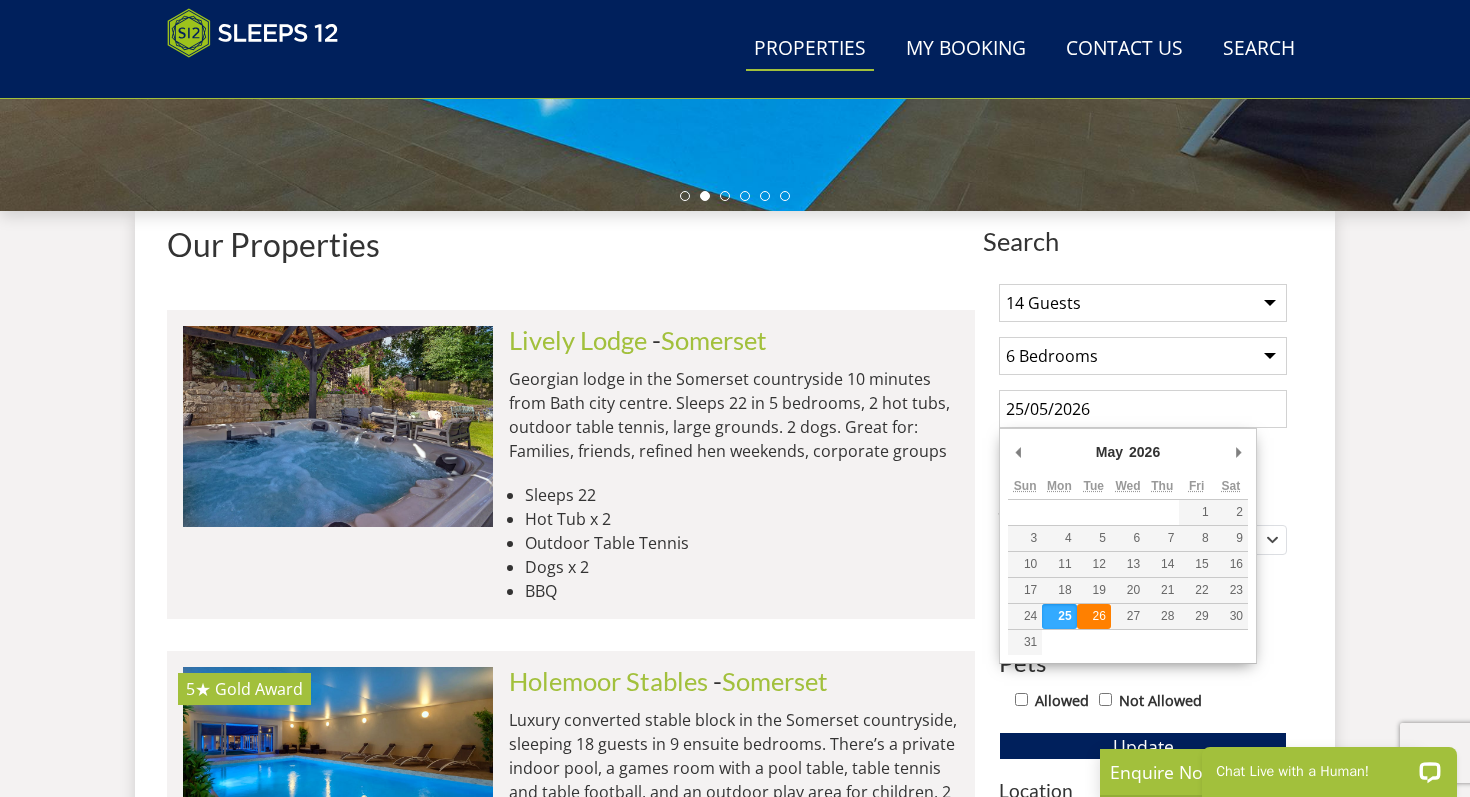 type on "[DATE]" 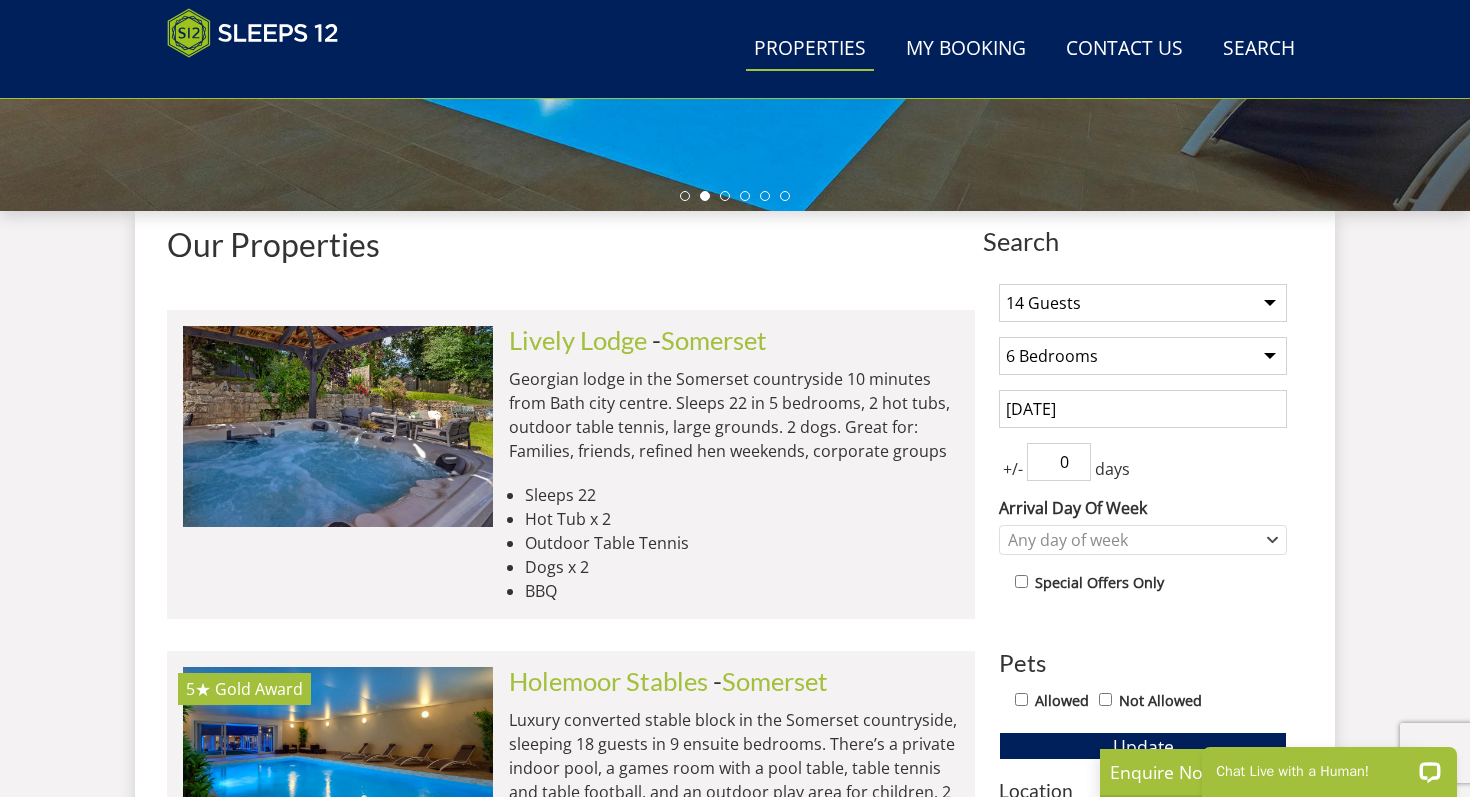 click on "0" at bounding box center [1059, 462] 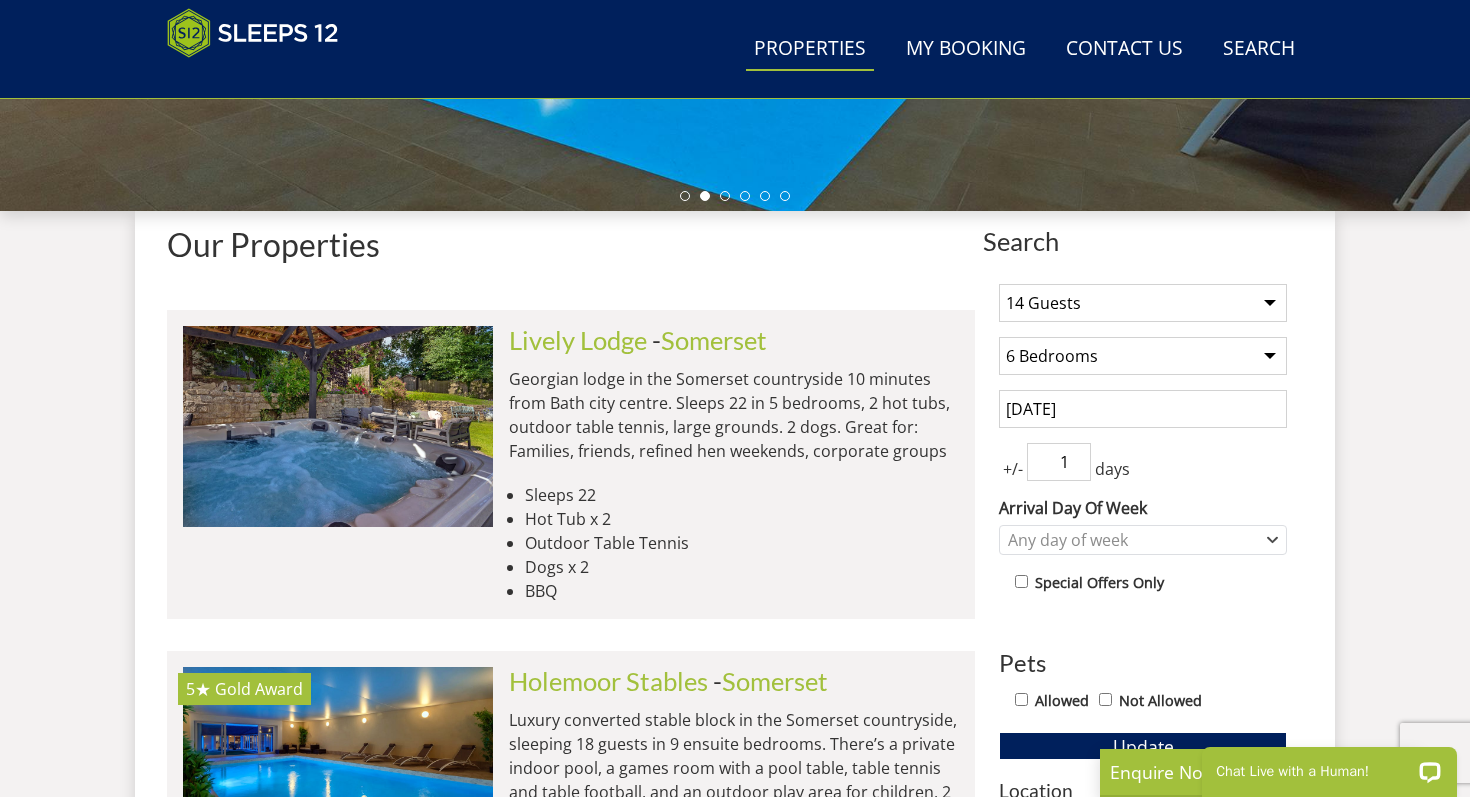 click on "1" at bounding box center [1059, 462] 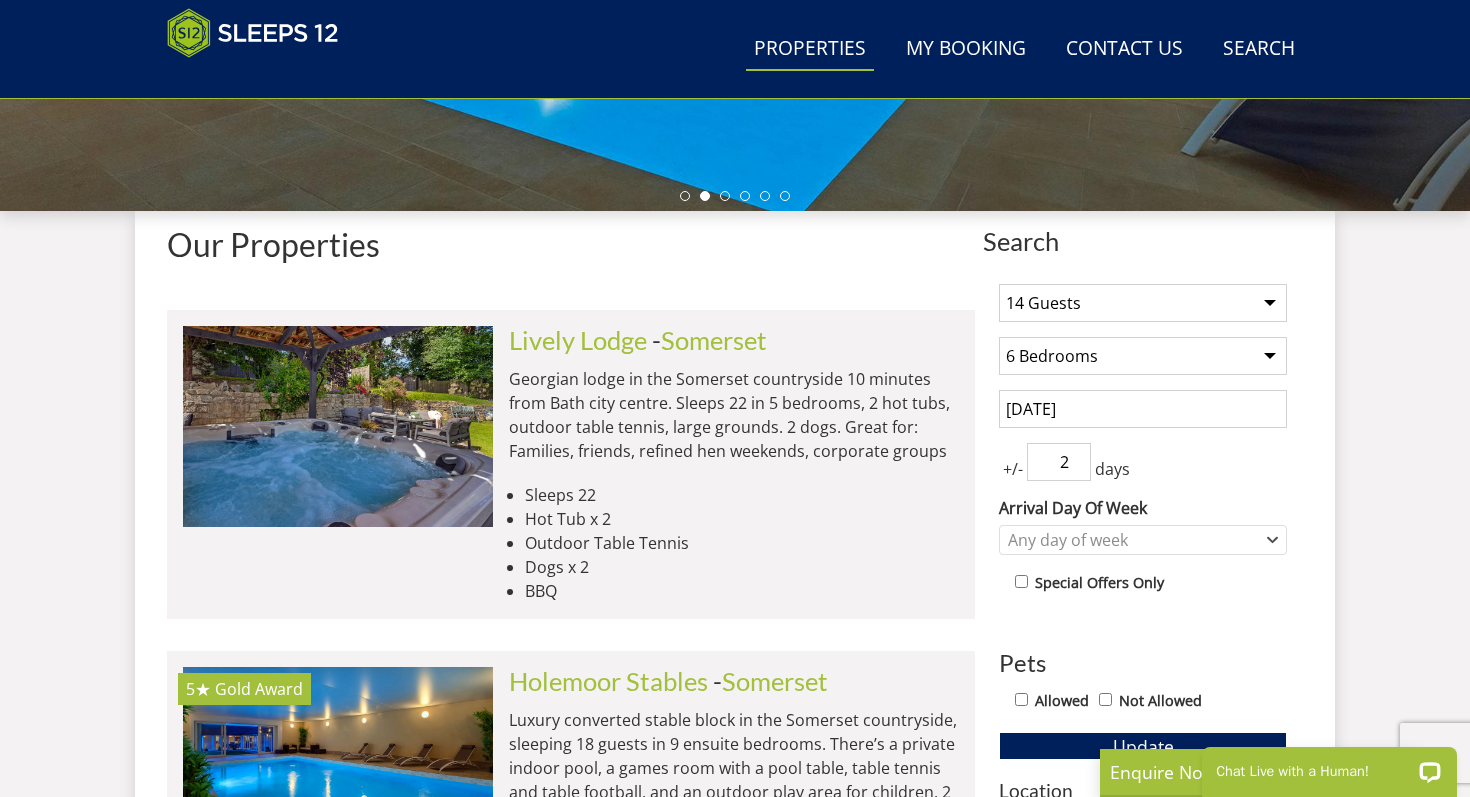 click on "2" at bounding box center [1059, 462] 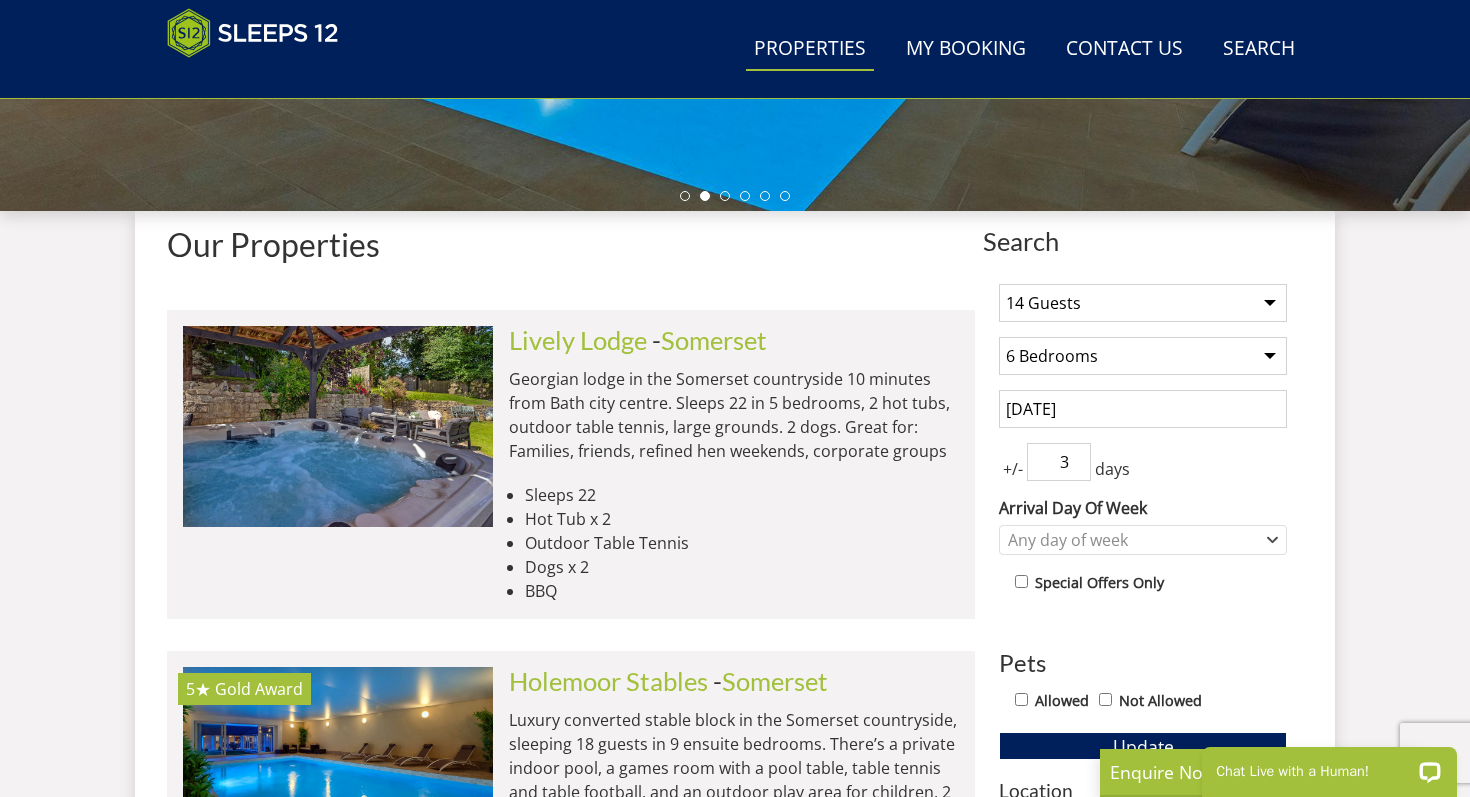 type on "3" 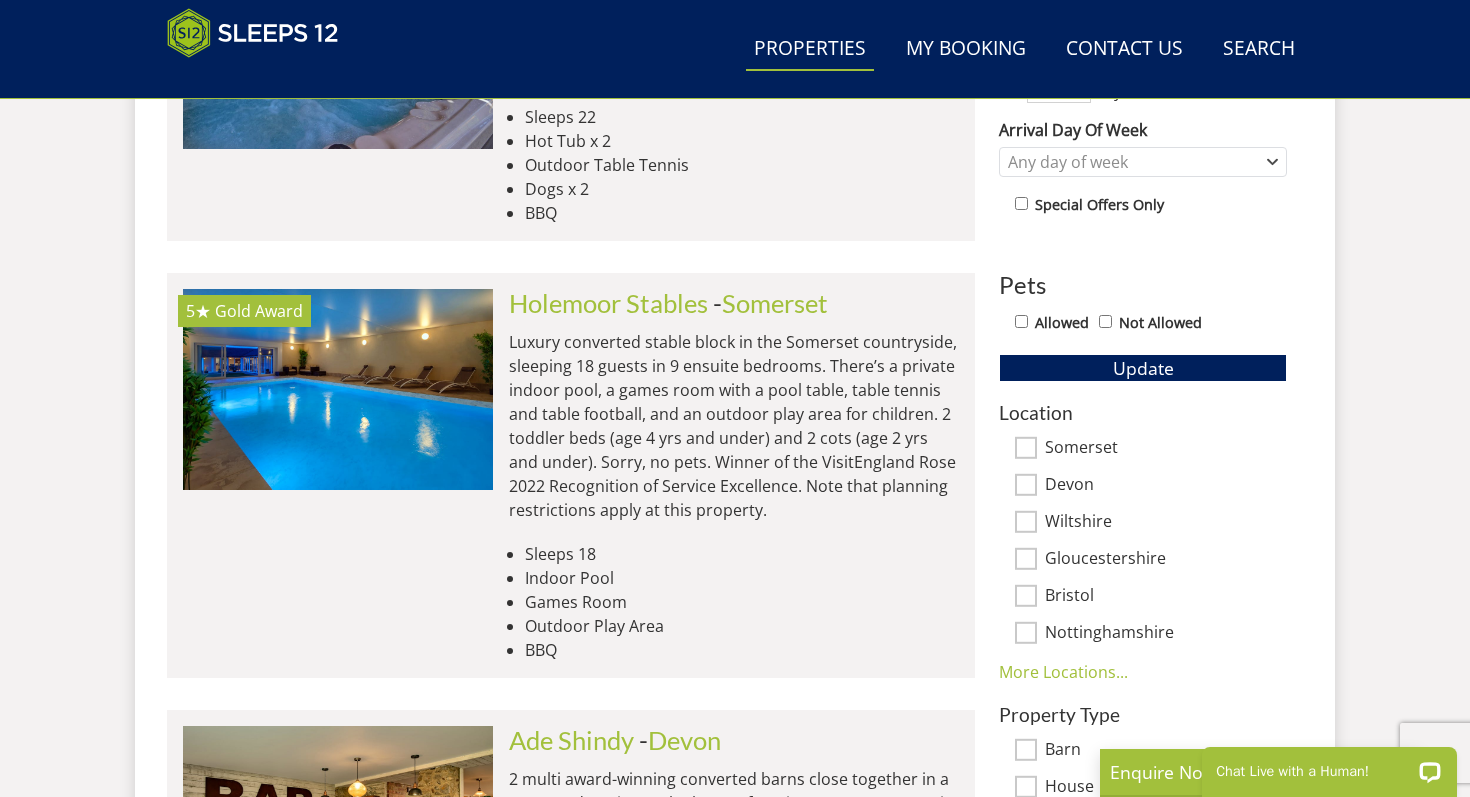 scroll, scrollTop: 1050, scrollLeft: 0, axis: vertical 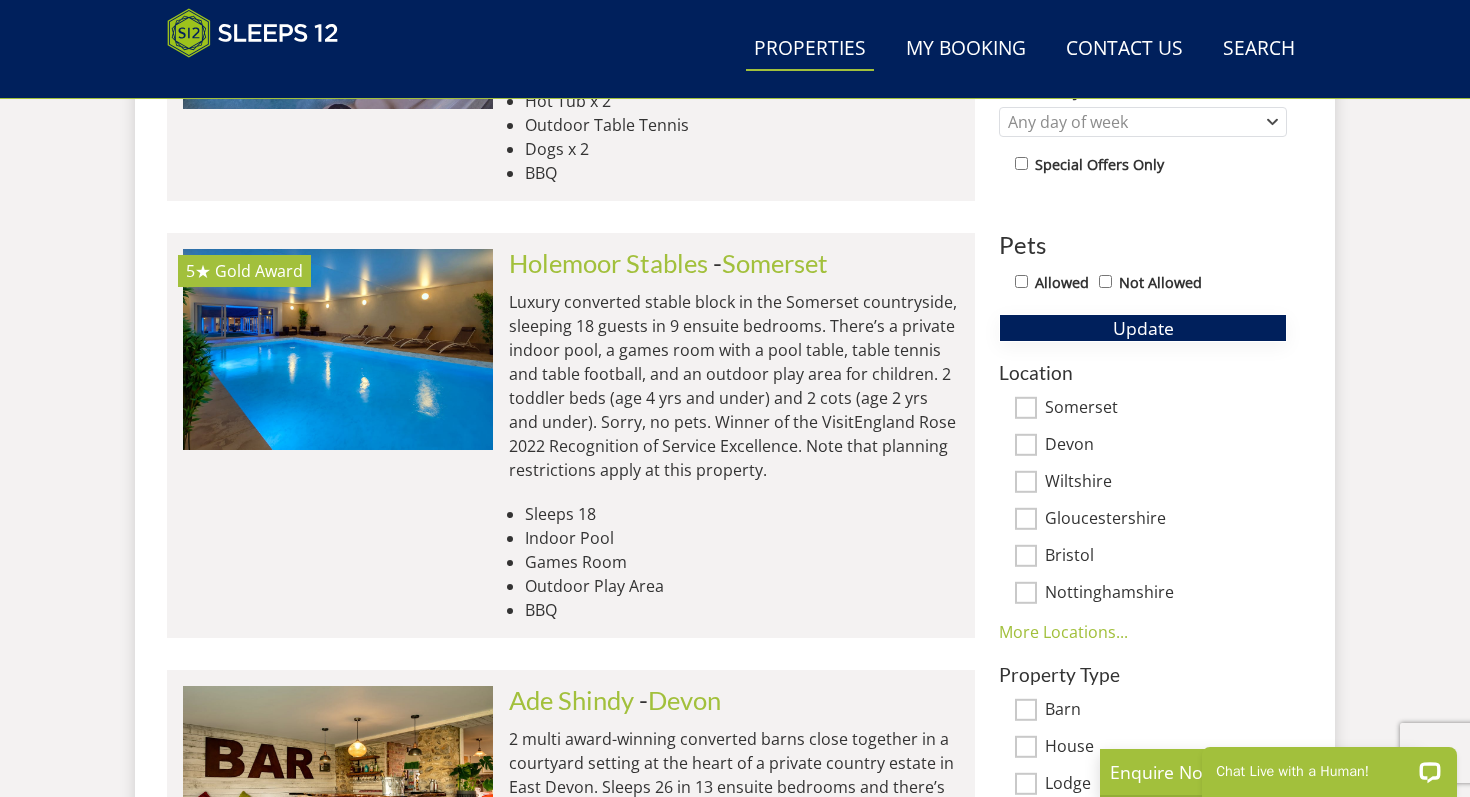 click on "Update" at bounding box center [1143, 328] 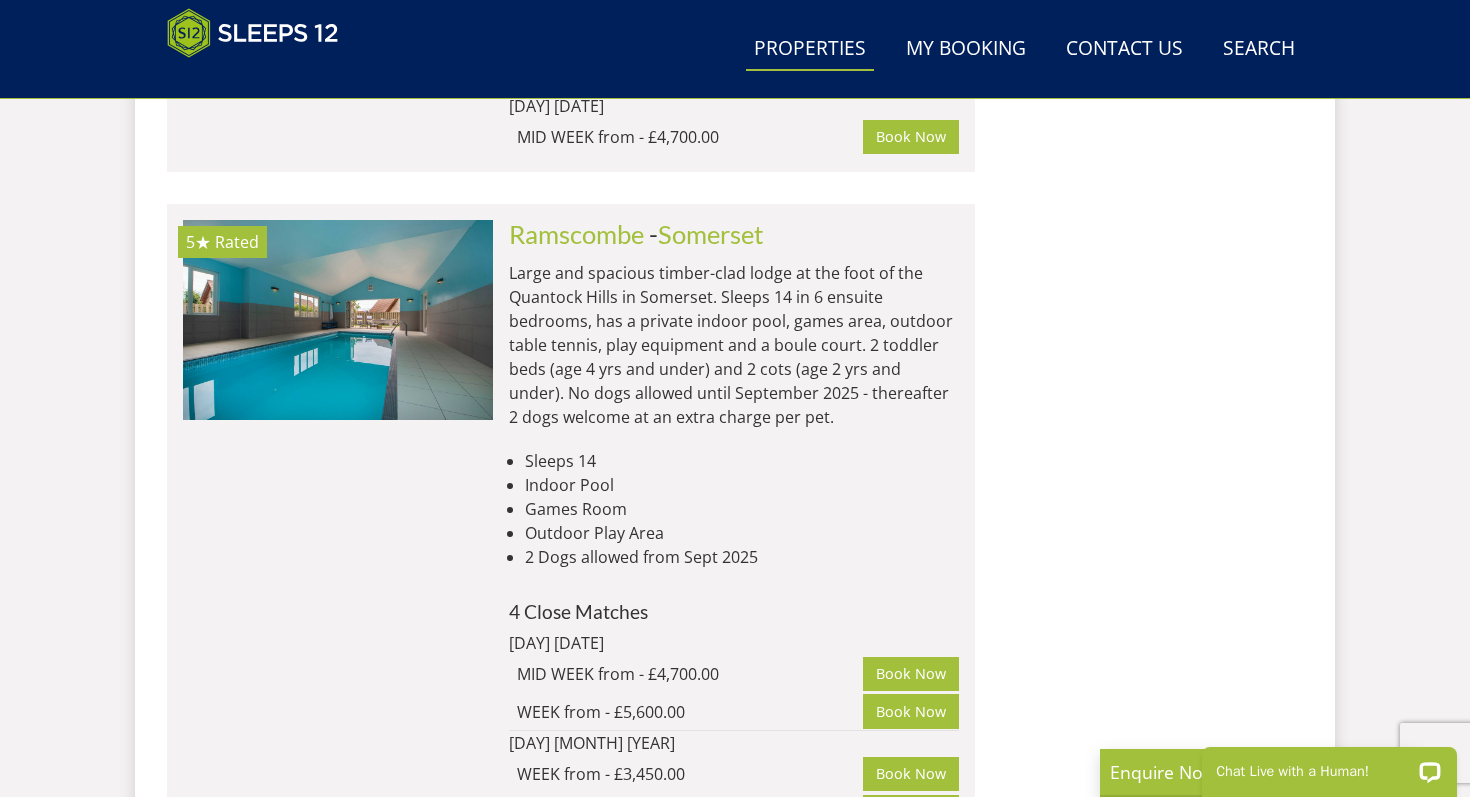scroll, scrollTop: 2594, scrollLeft: 0, axis: vertical 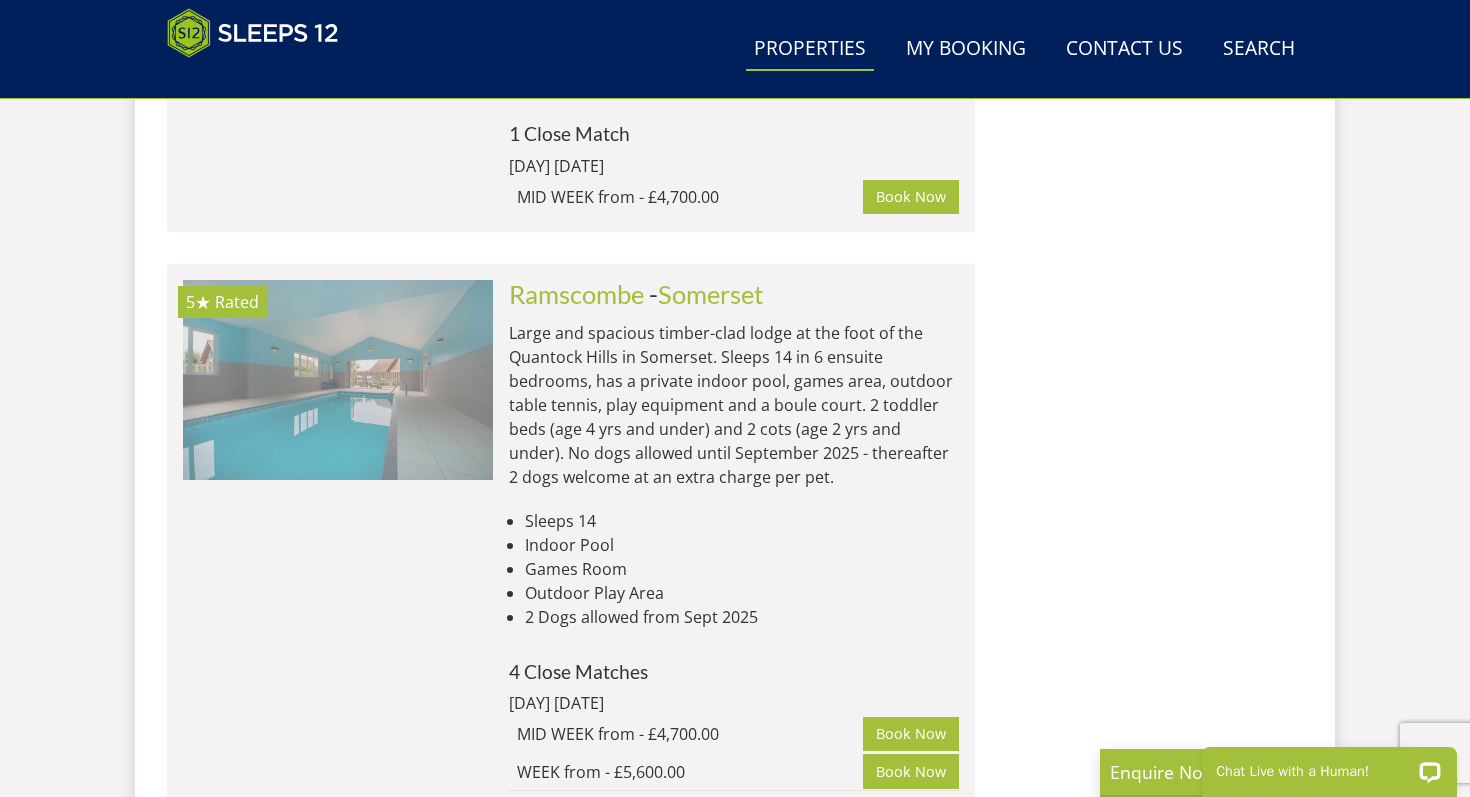 click at bounding box center (338, 380) 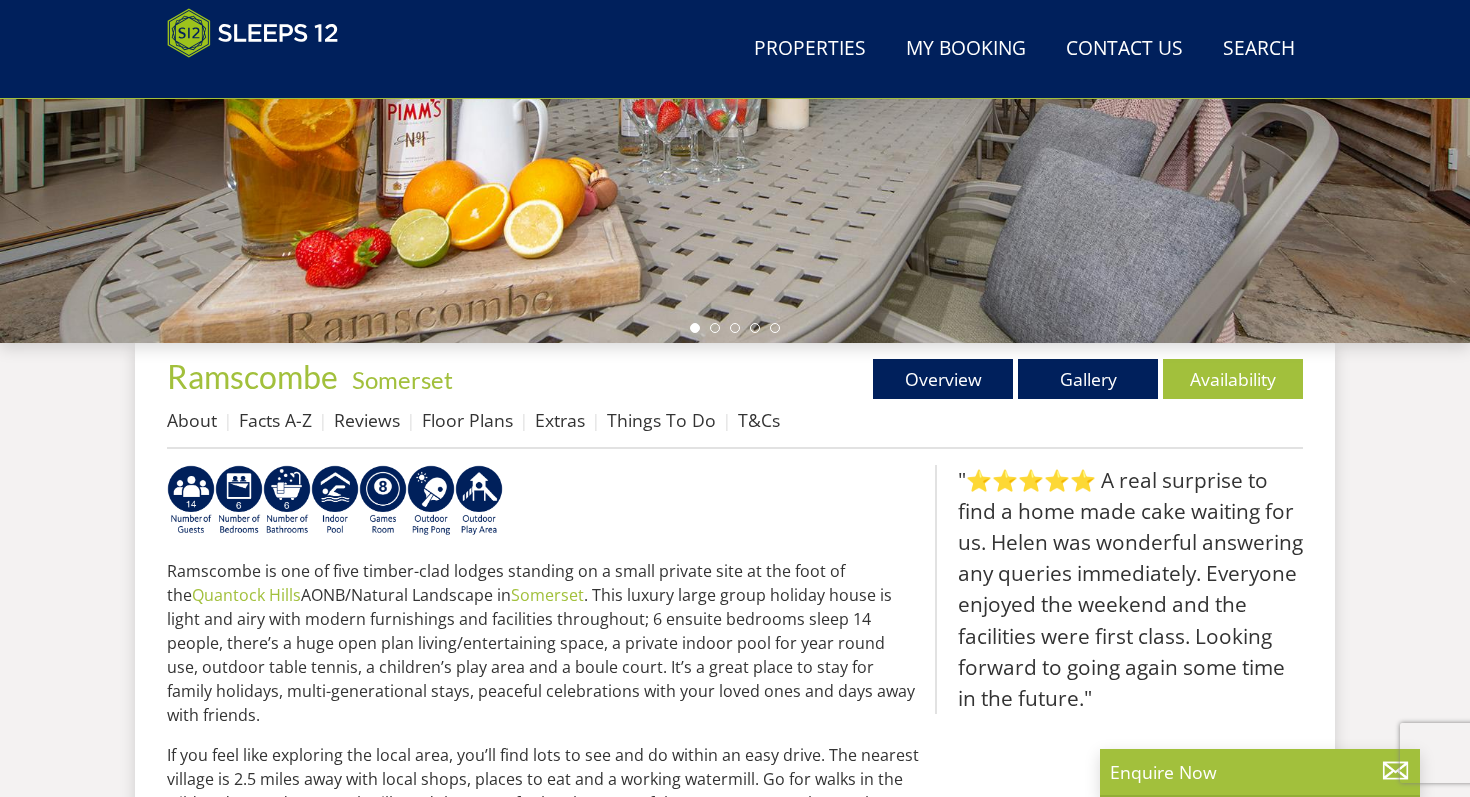 scroll, scrollTop: 505, scrollLeft: 0, axis: vertical 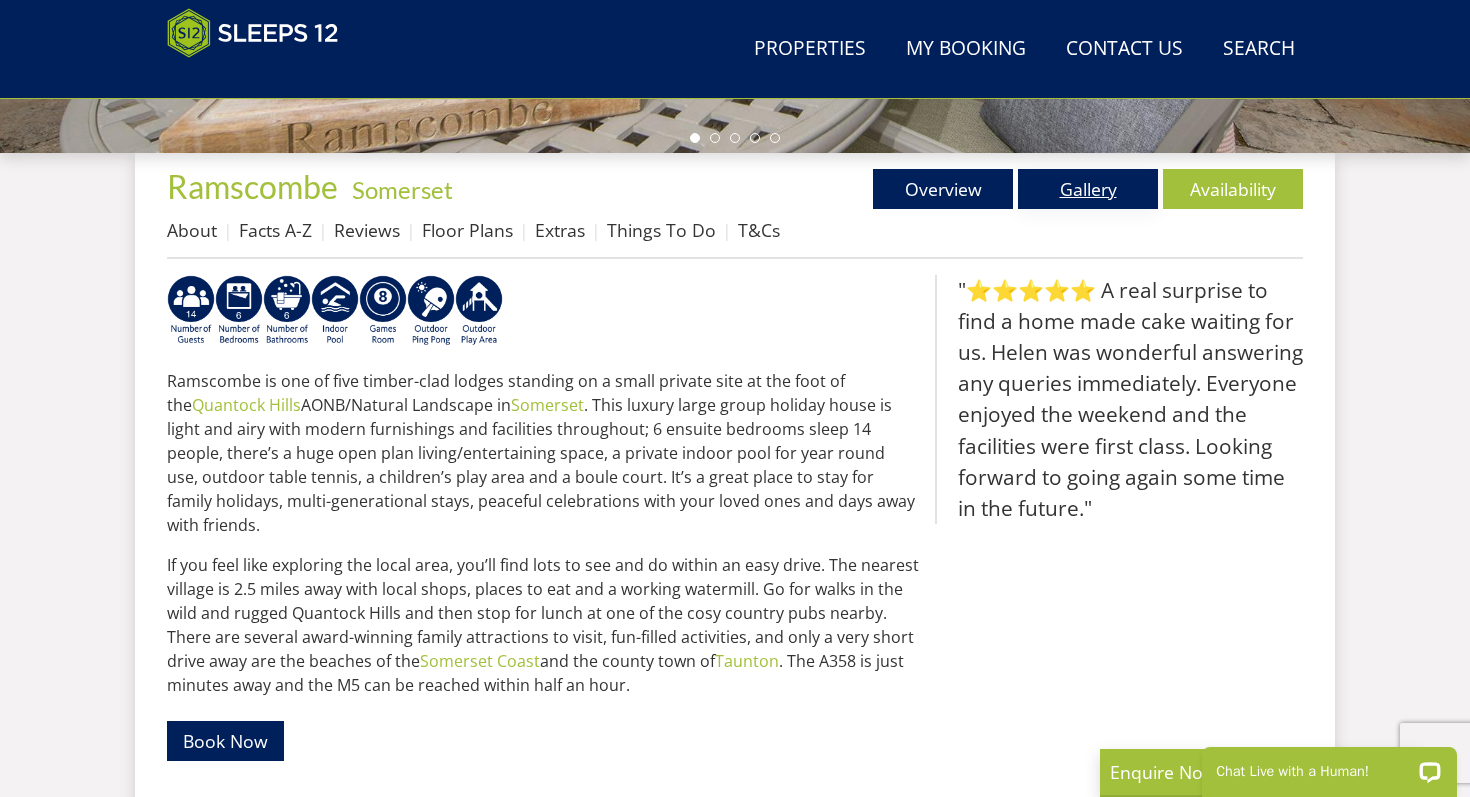 click on "Gallery" at bounding box center [1088, 189] 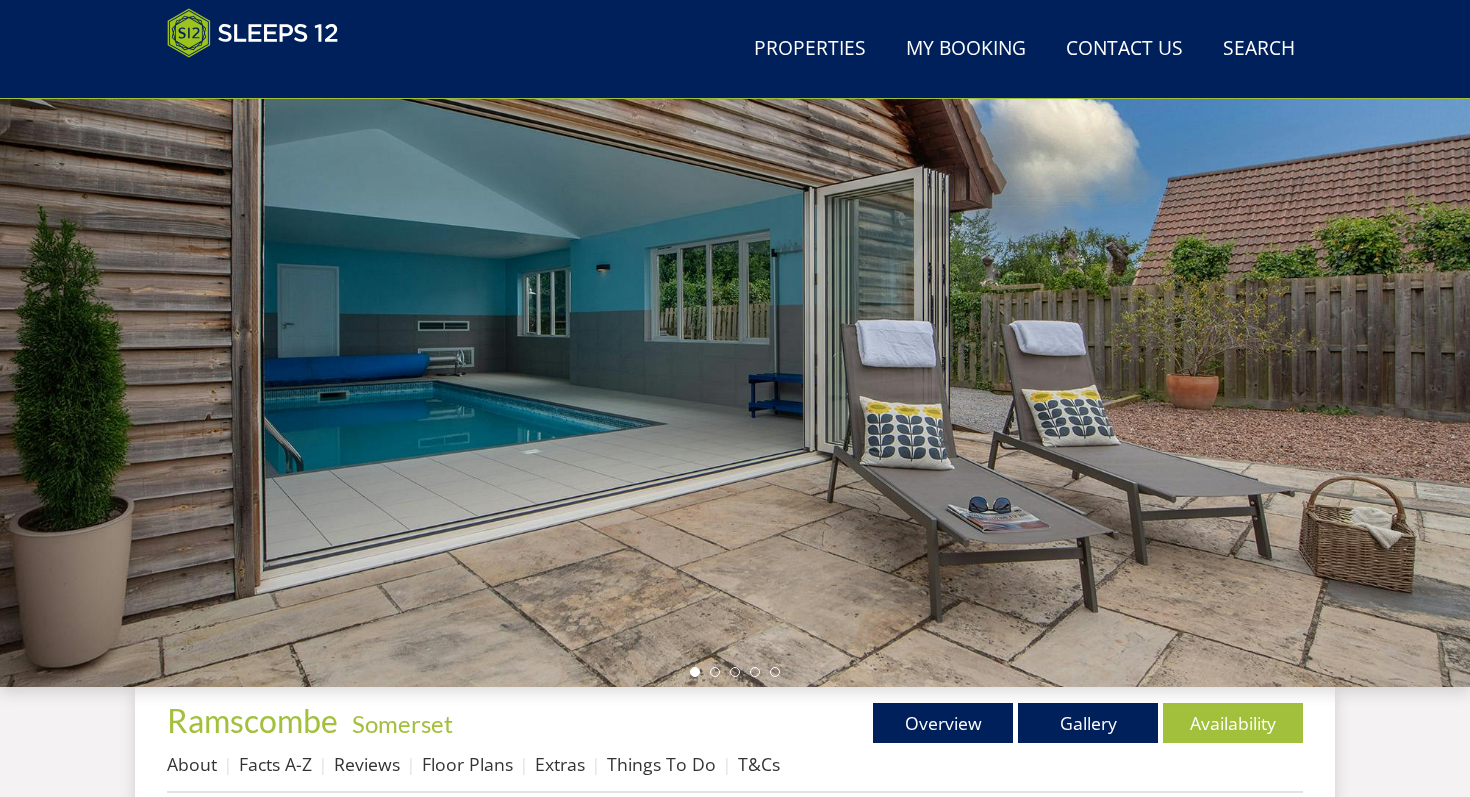 scroll, scrollTop: 158, scrollLeft: 0, axis: vertical 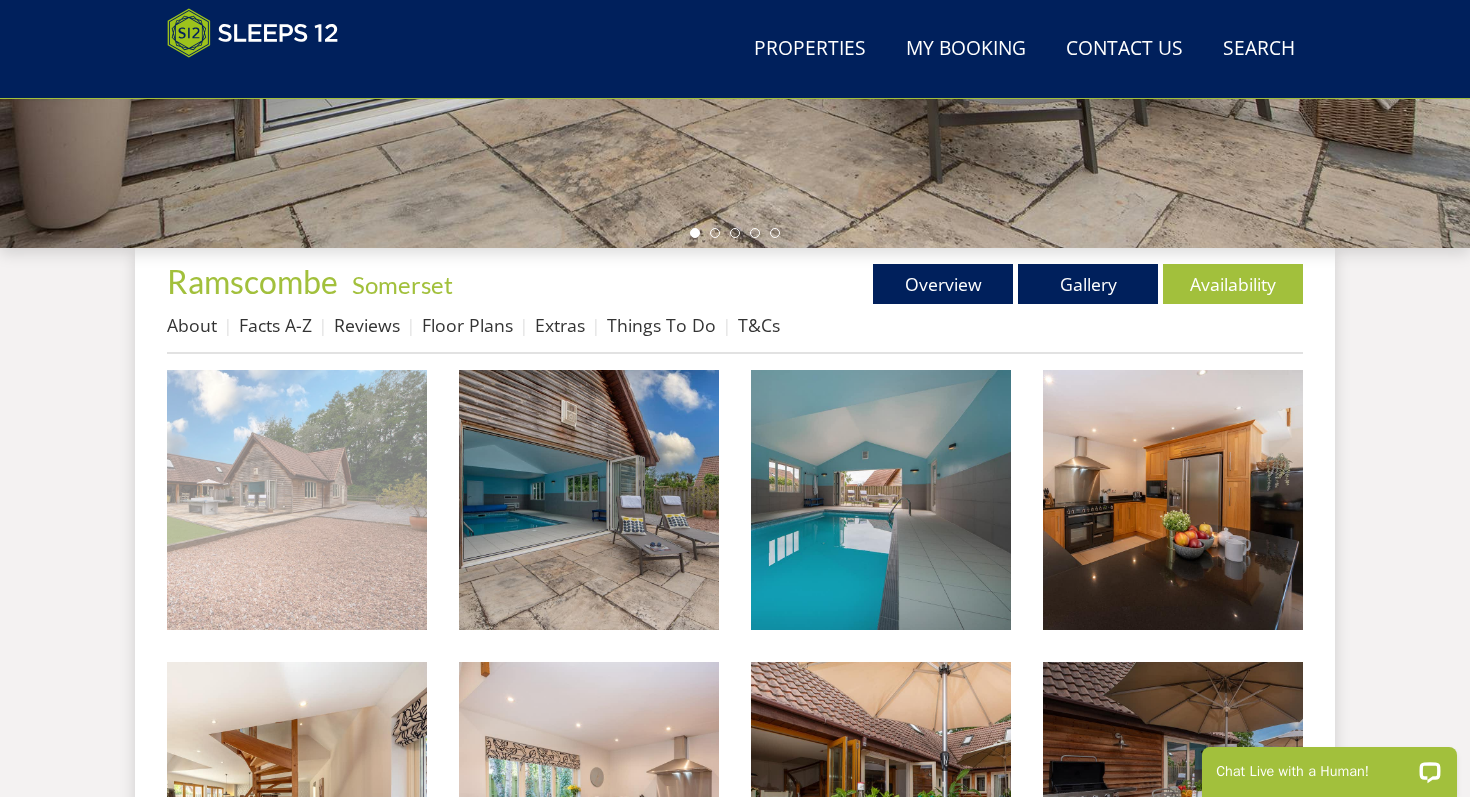 click at bounding box center [297, 500] 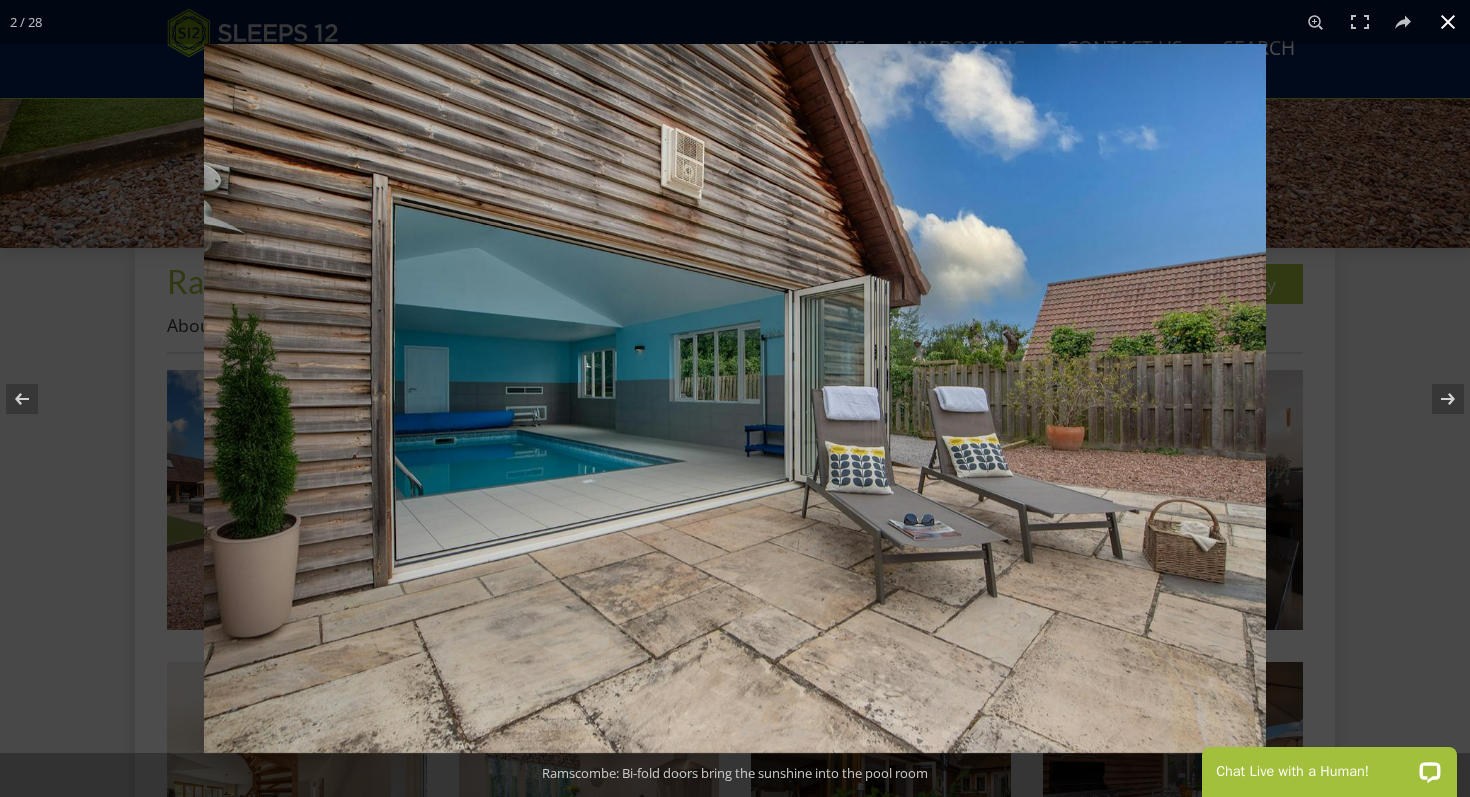 click at bounding box center (1448, 22) 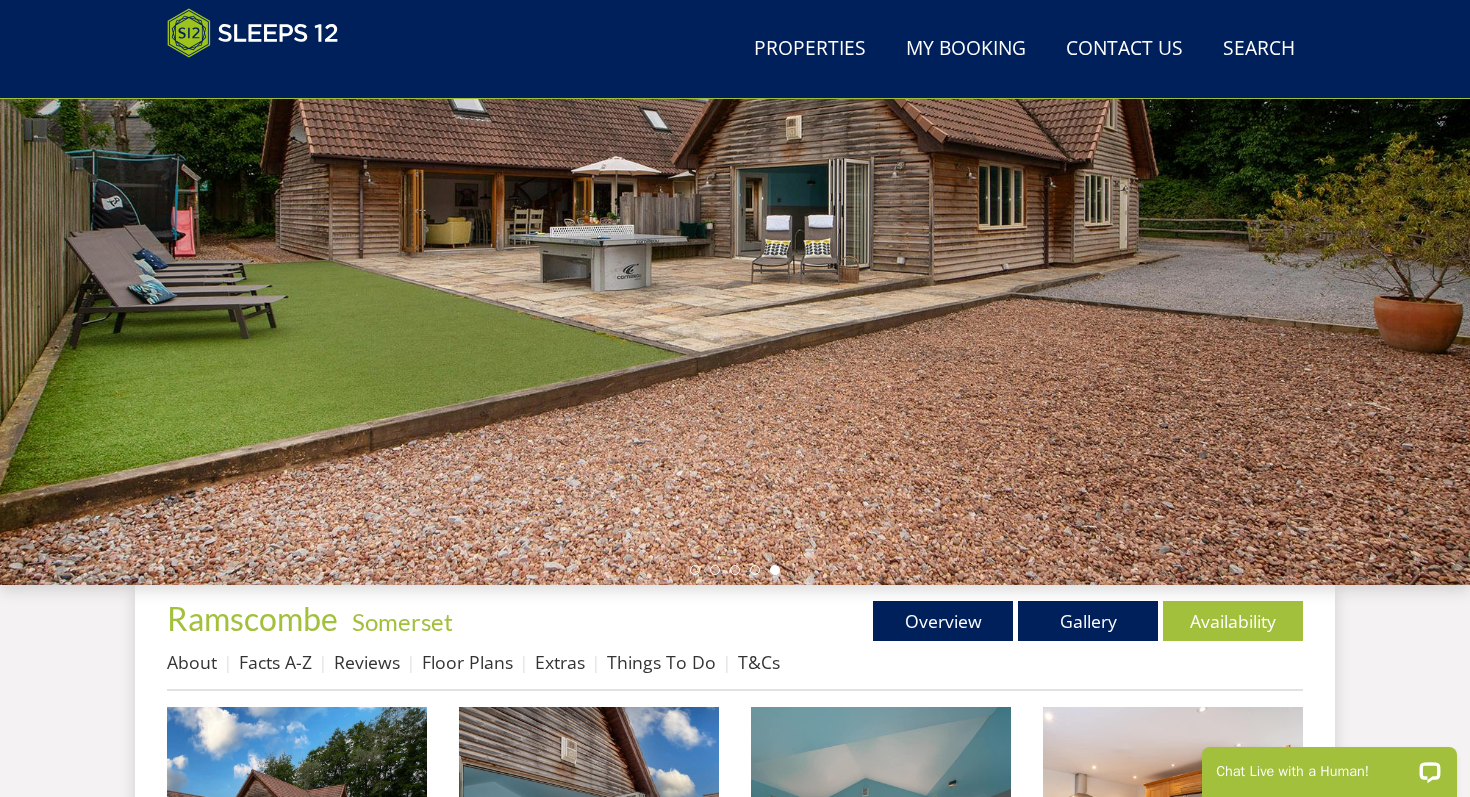 scroll, scrollTop: 260, scrollLeft: 0, axis: vertical 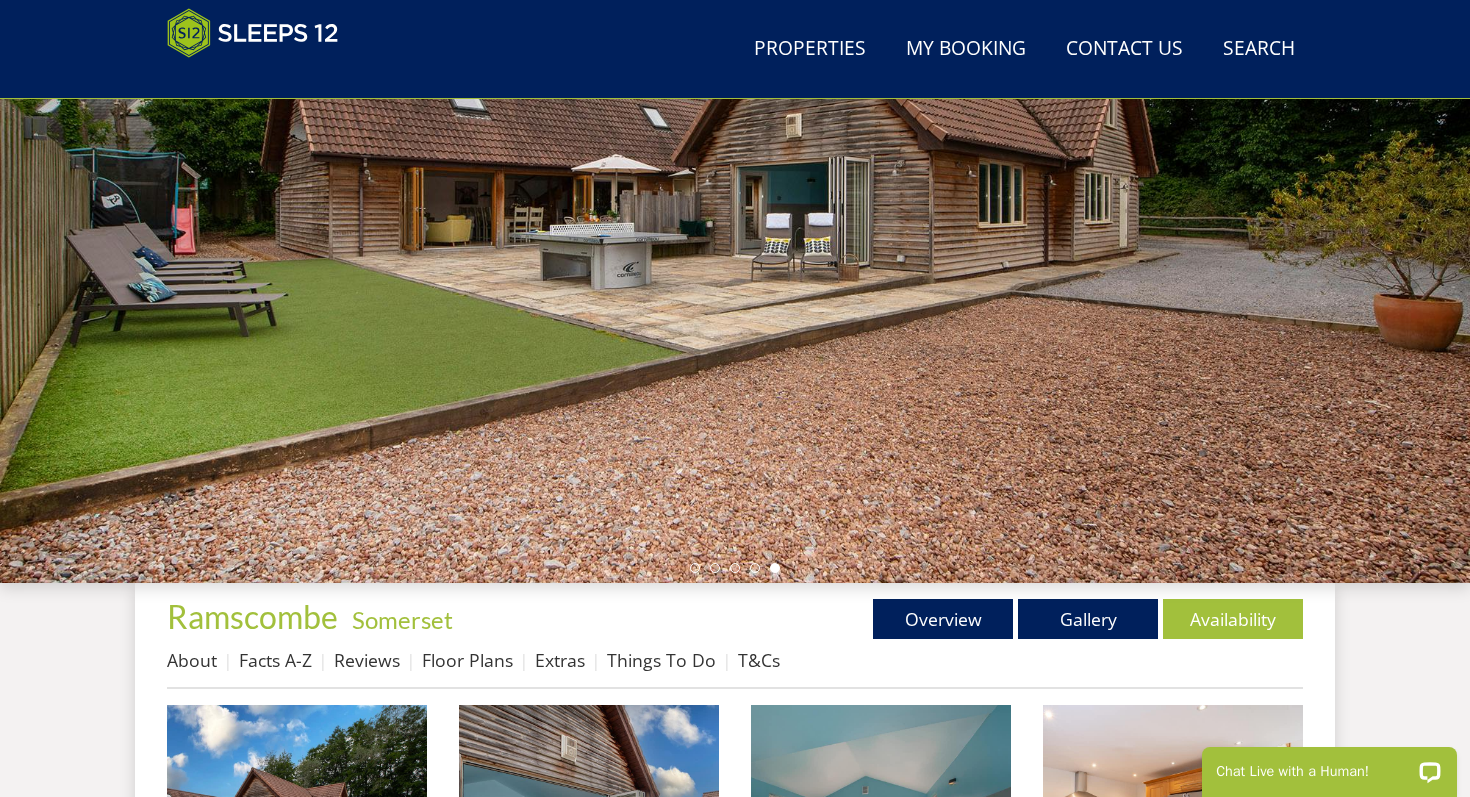 click on "About
Facts A-Z
Reviews
Floor Plans
Extras
Things To Do
T&Cs" at bounding box center [735, 665] 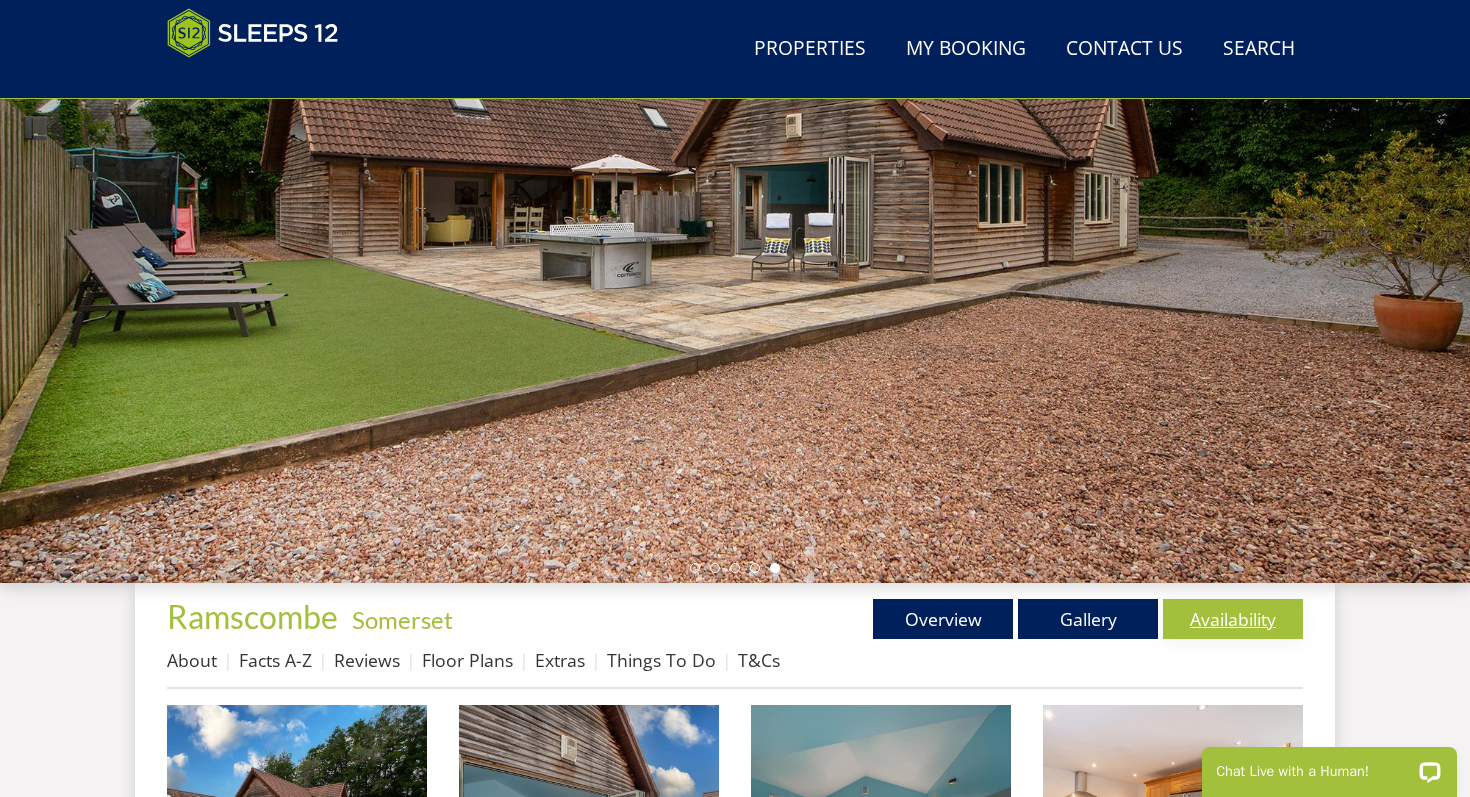 click on "Availability" at bounding box center [1233, 619] 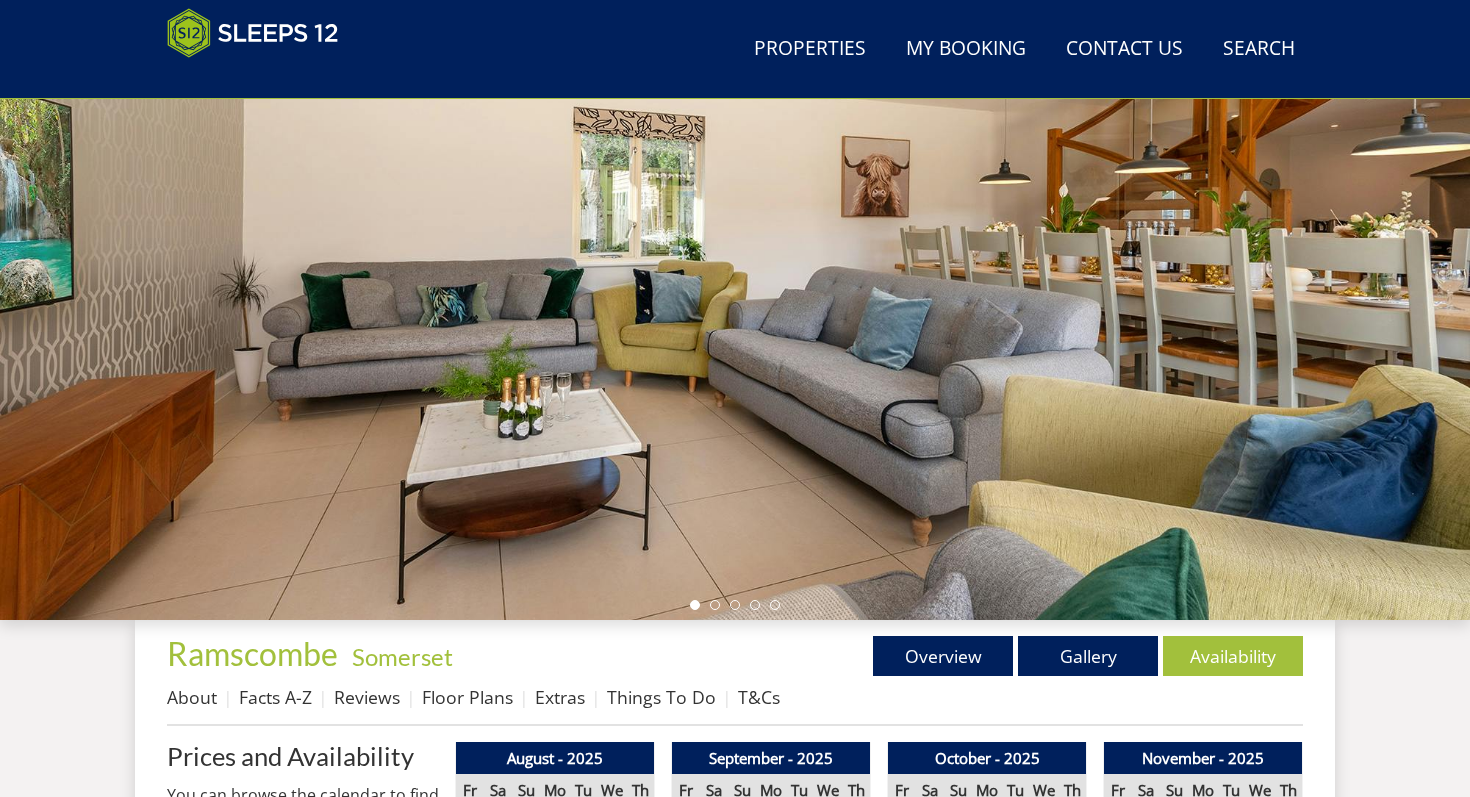 scroll, scrollTop: 222, scrollLeft: 0, axis: vertical 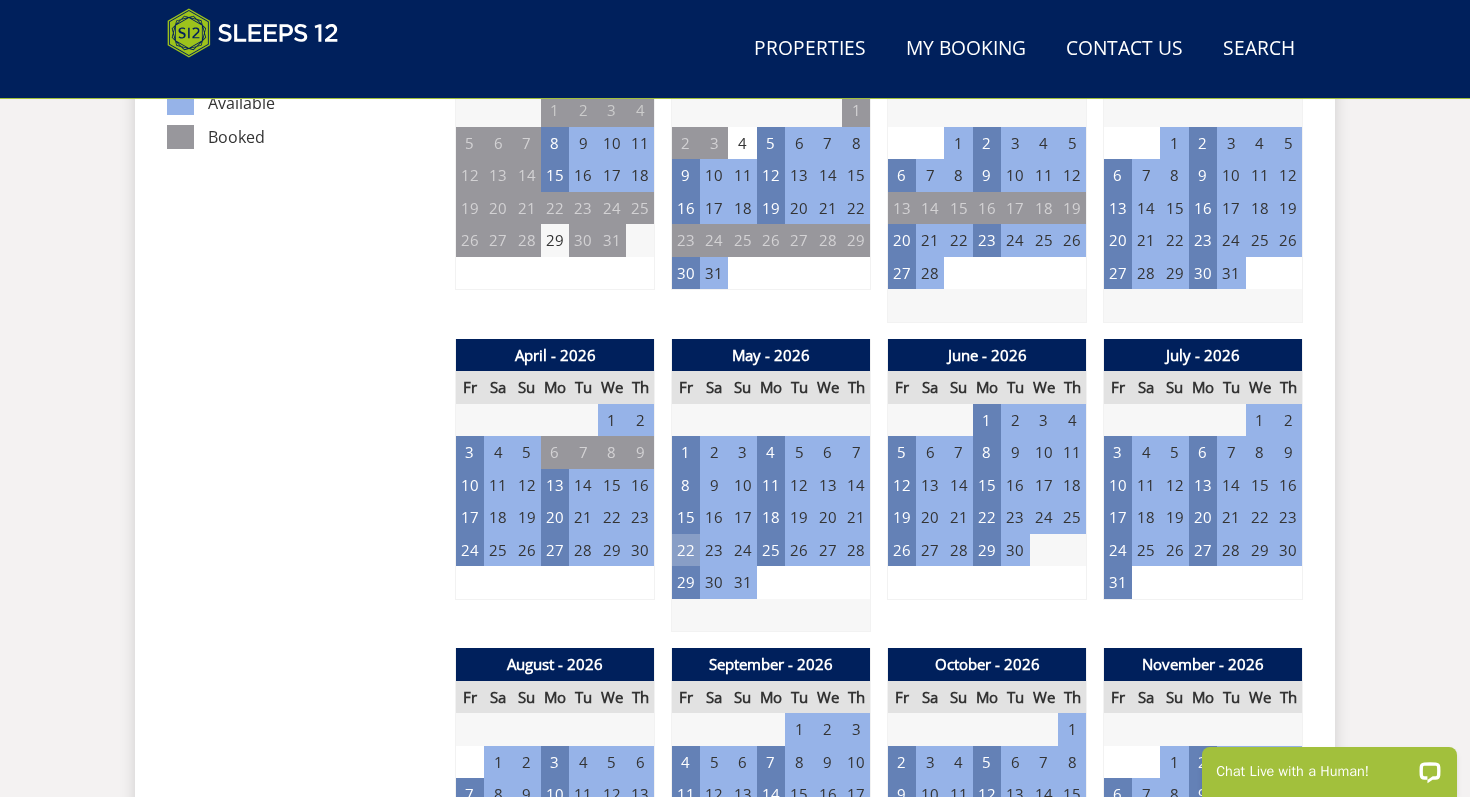 click on "22" at bounding box center (686, 550) 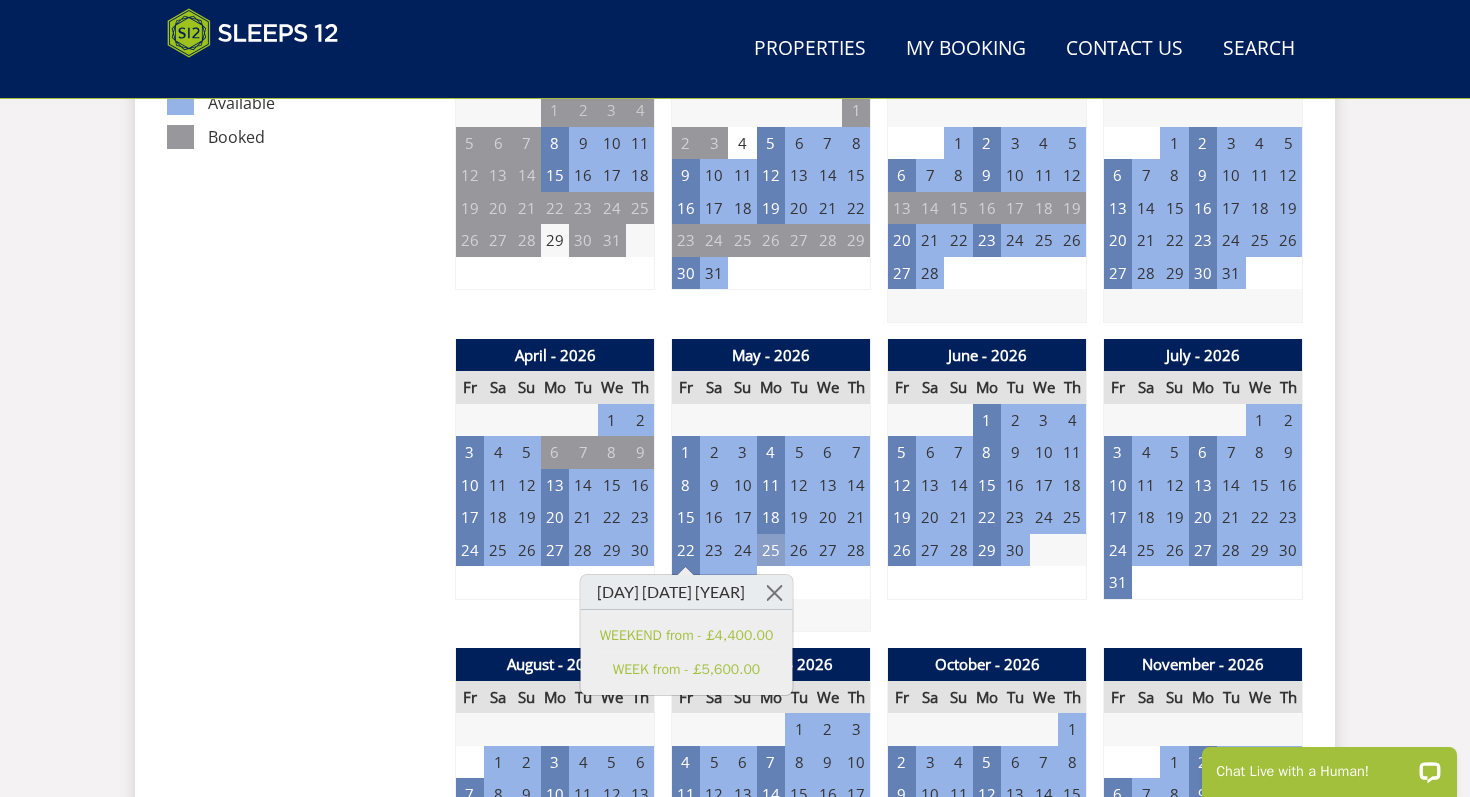 click on "25" at bounding box center (771, 550) 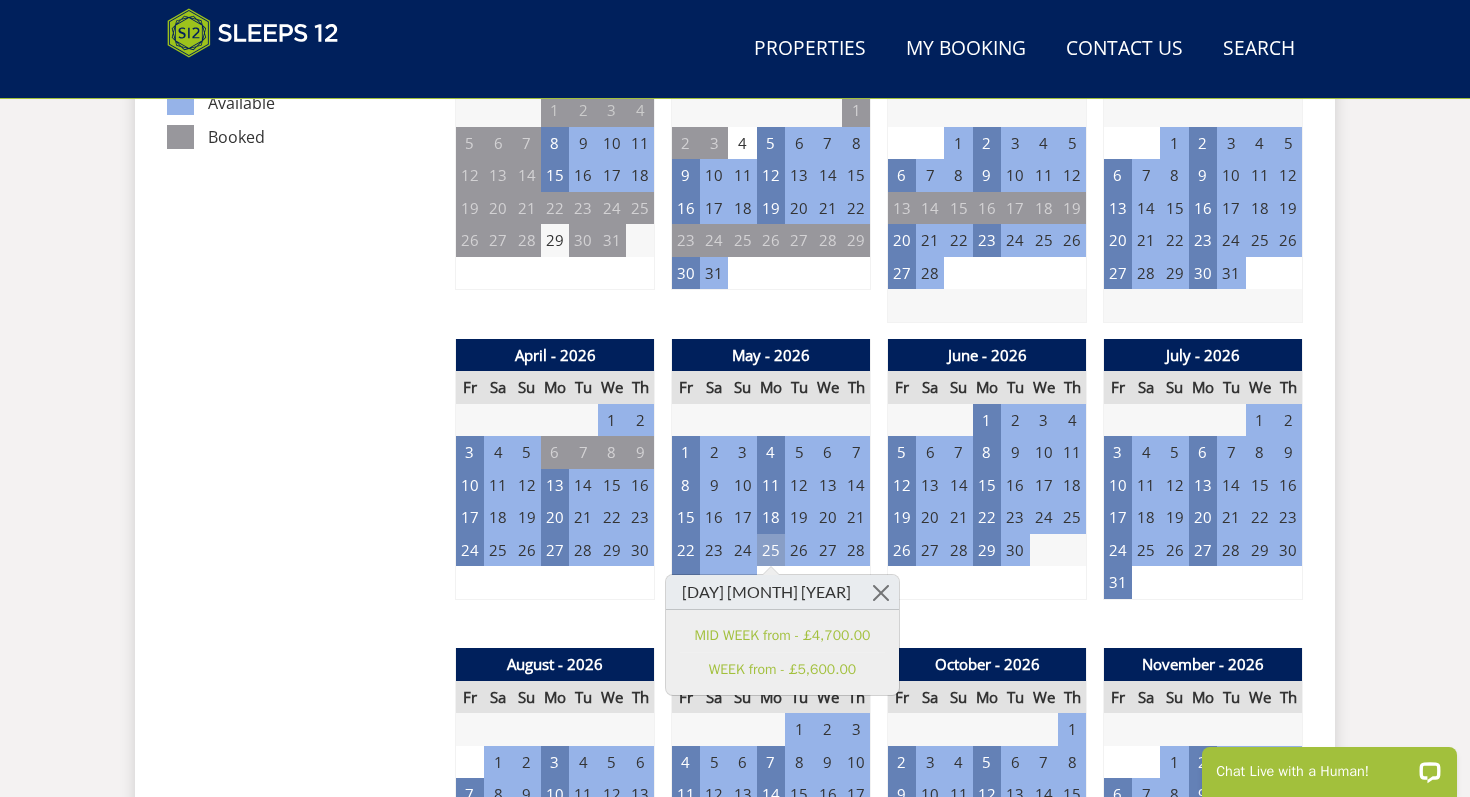 click on "25" at bounding box center [771, 550] 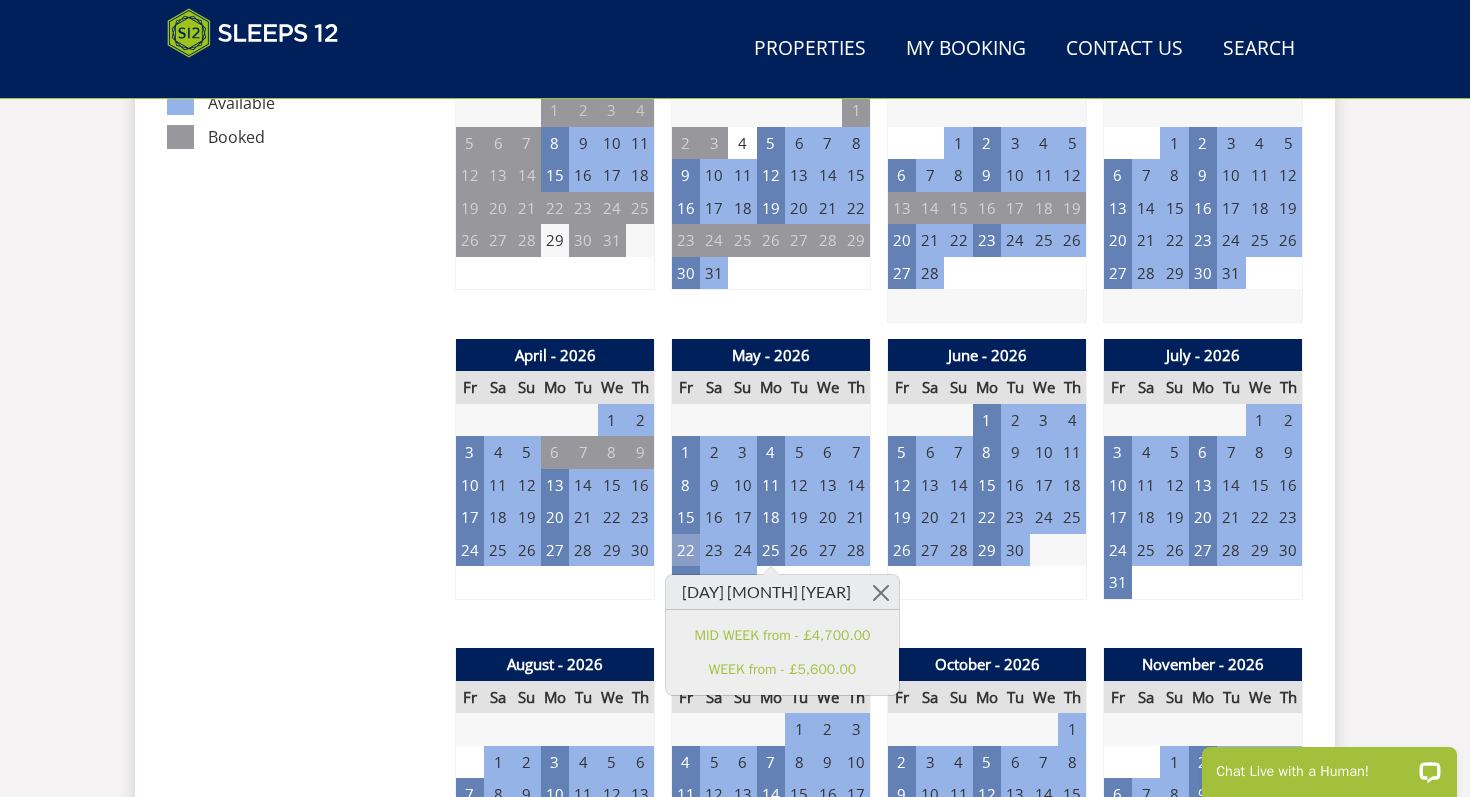 click on "22" at bounding box center (686, 550) 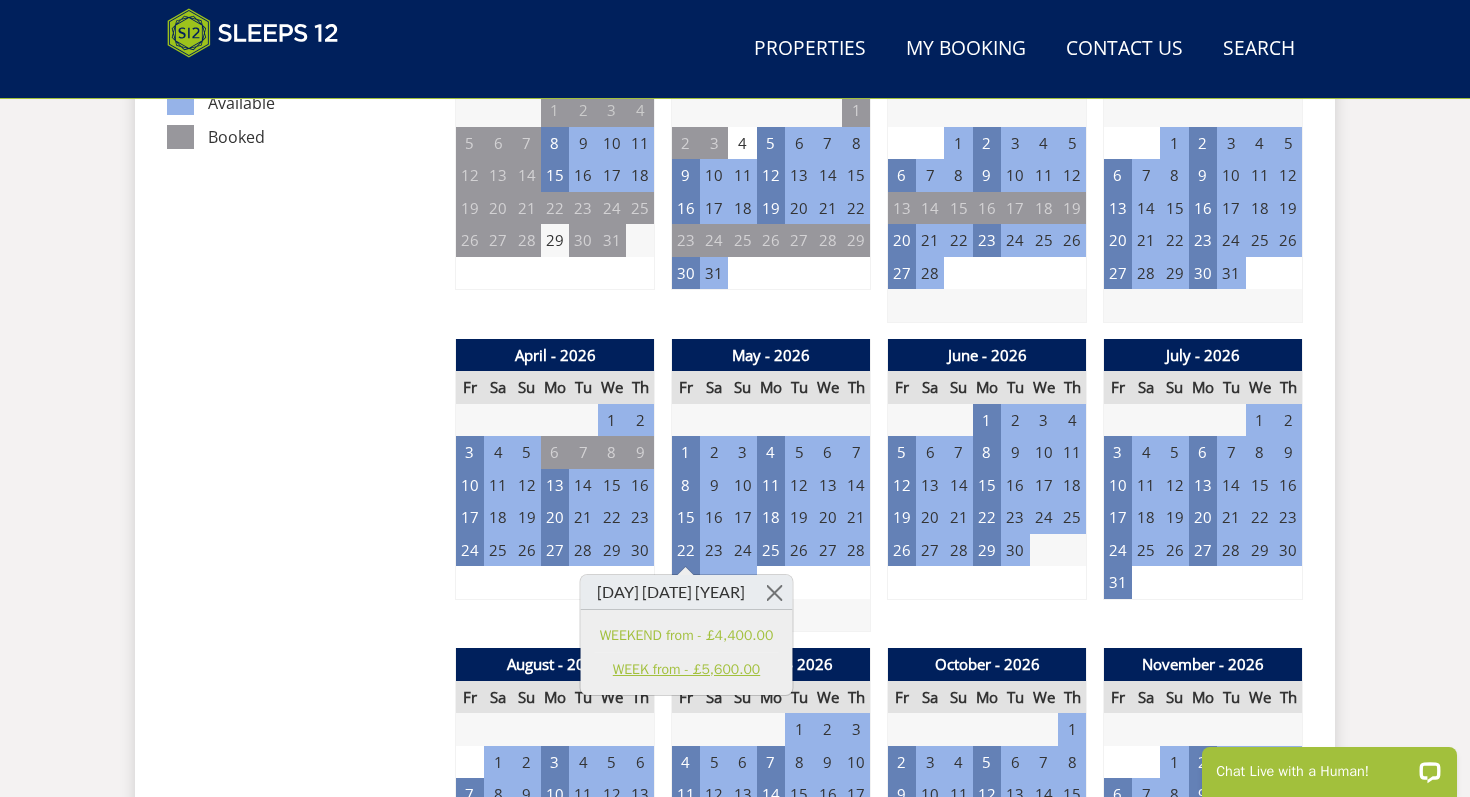 click on "WEEK from  - £5,600.00" at bounding box center [687, 669] 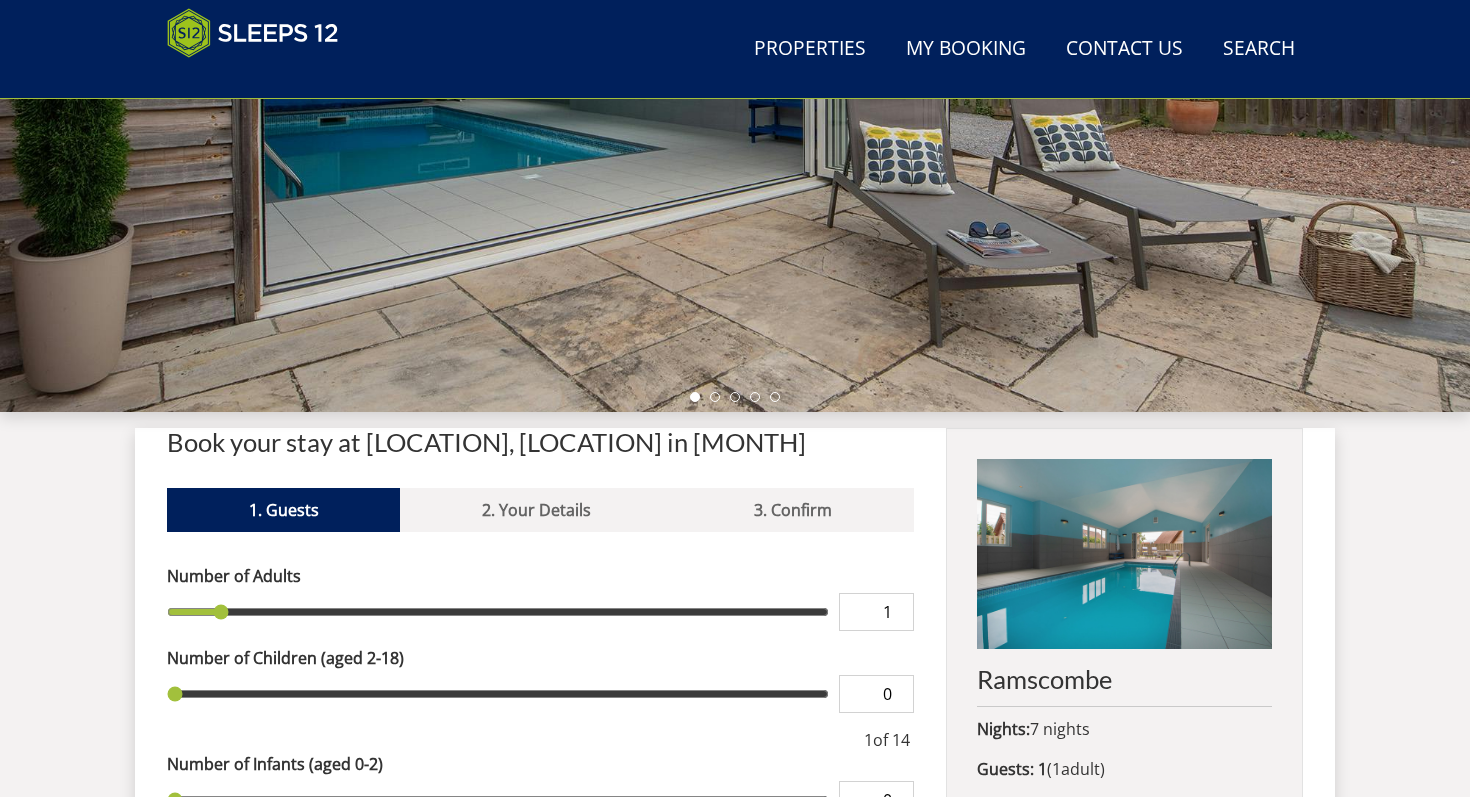 scroll, scrollTop: 707, scrollLeft: 0, axis: vertical 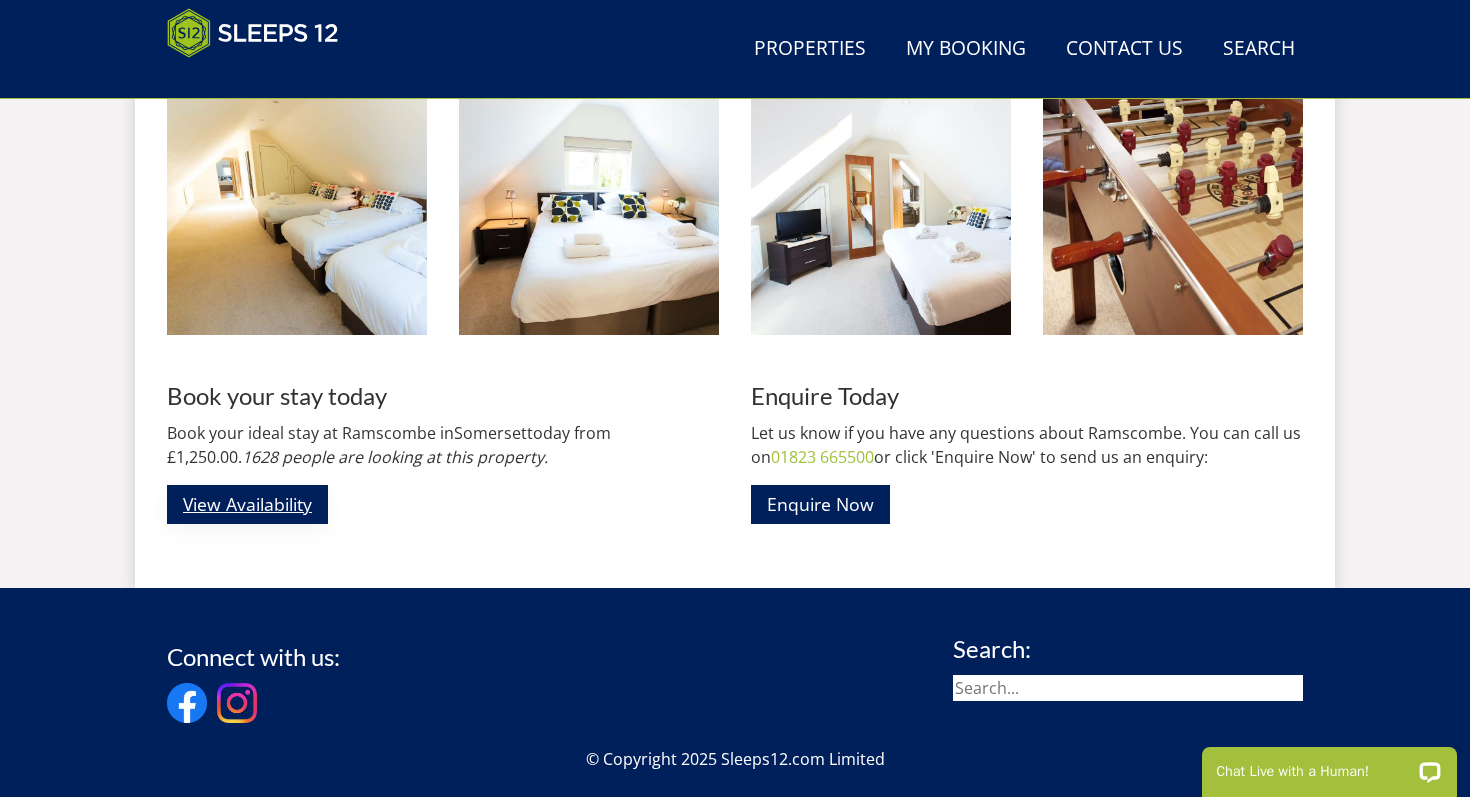 click on "View Availability" at bounding box center (247, 504) 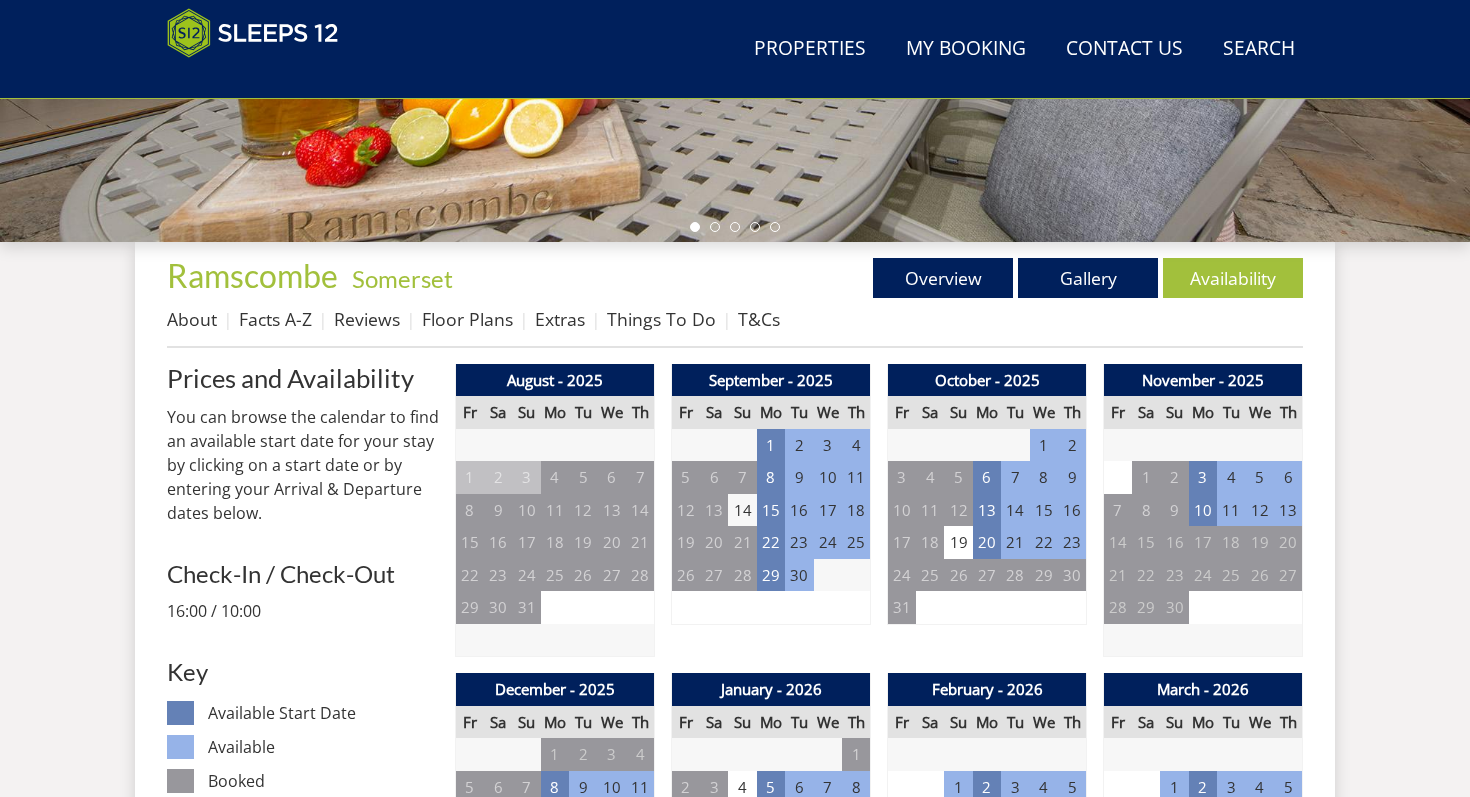 scroll, scrollTop: 836, scrollLeft: 0, axis: vertical 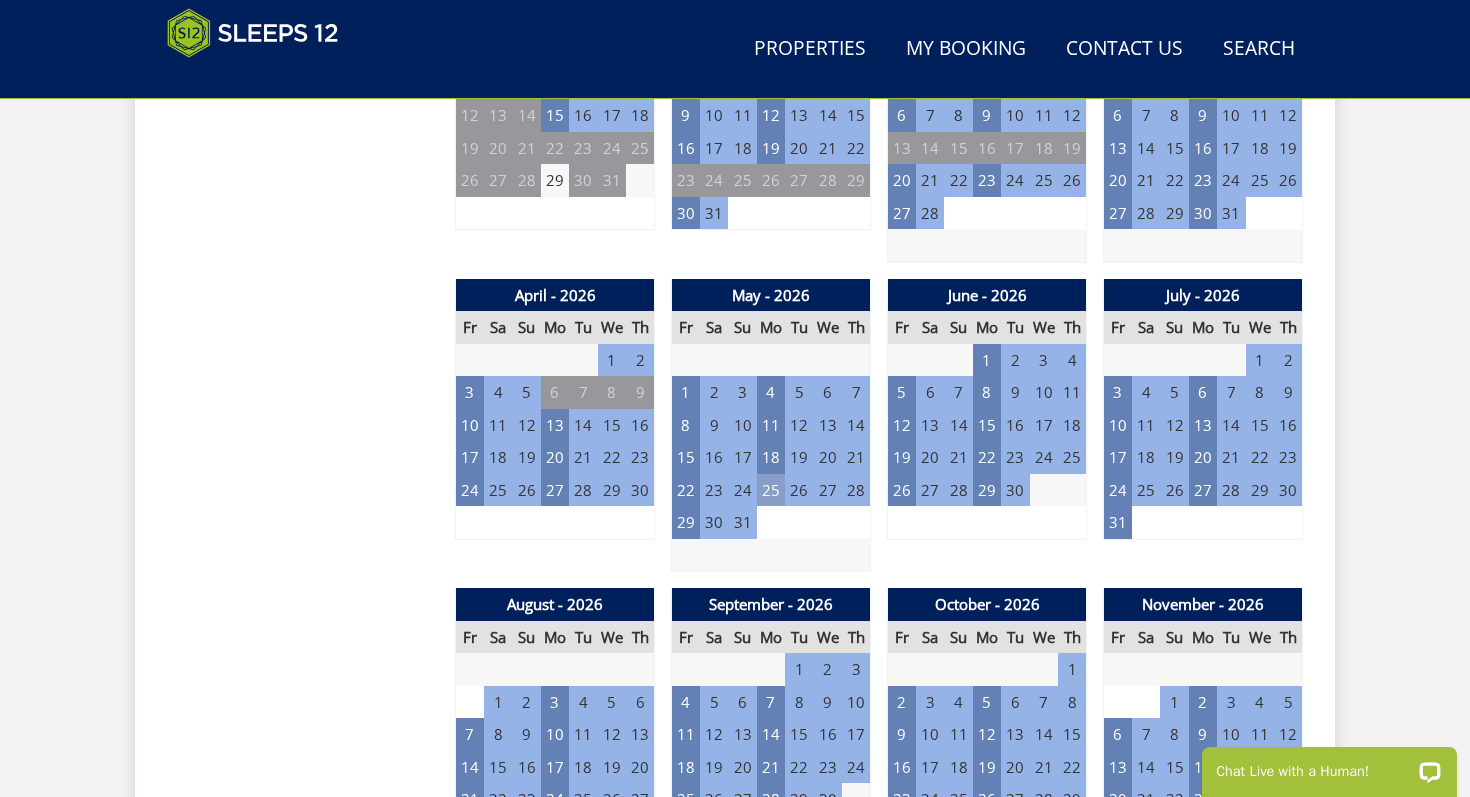 click on "25" at bounding box center (771, 490) 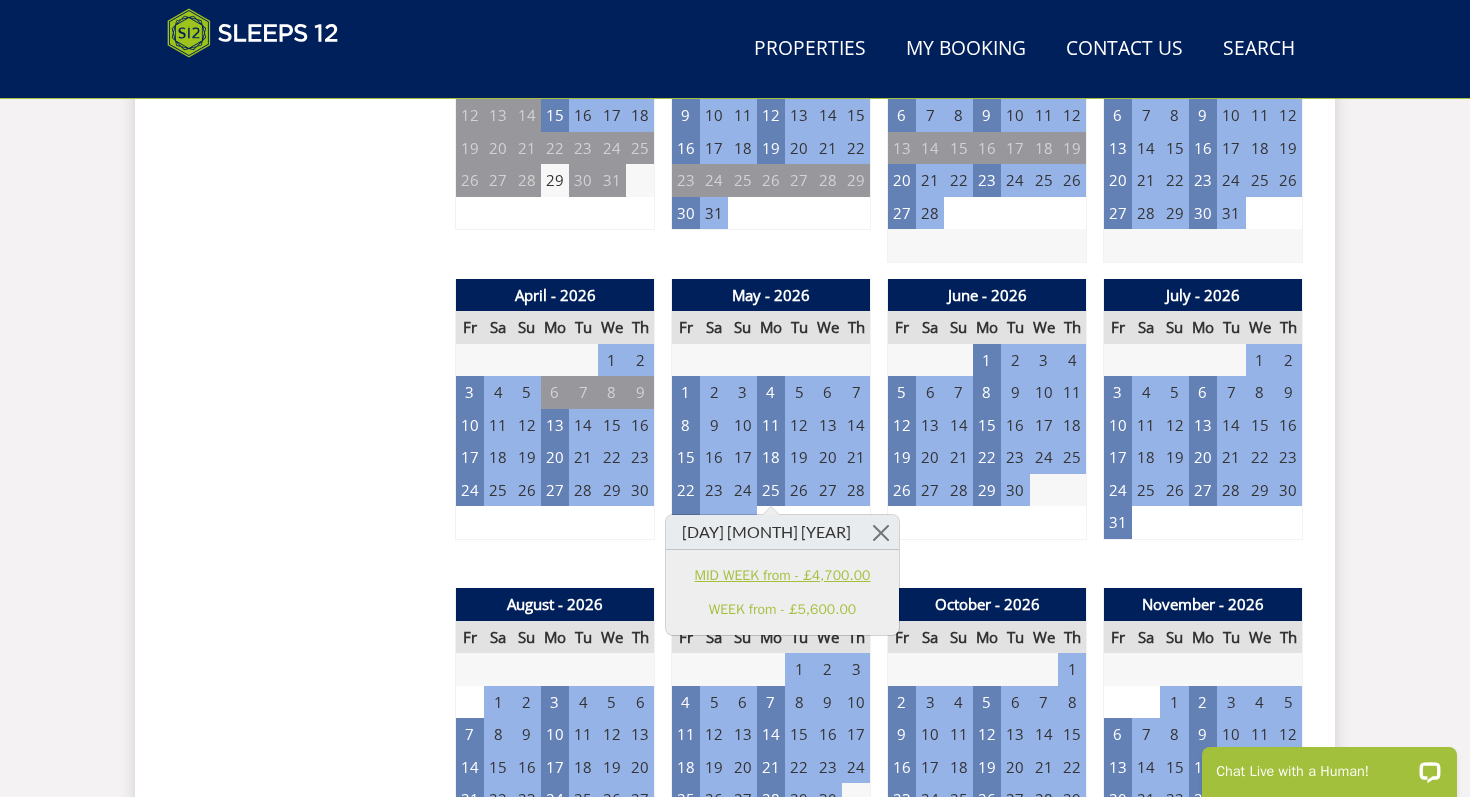 click on "MID WEEK from  - £4,700.00" at bounding box center (782, 575) 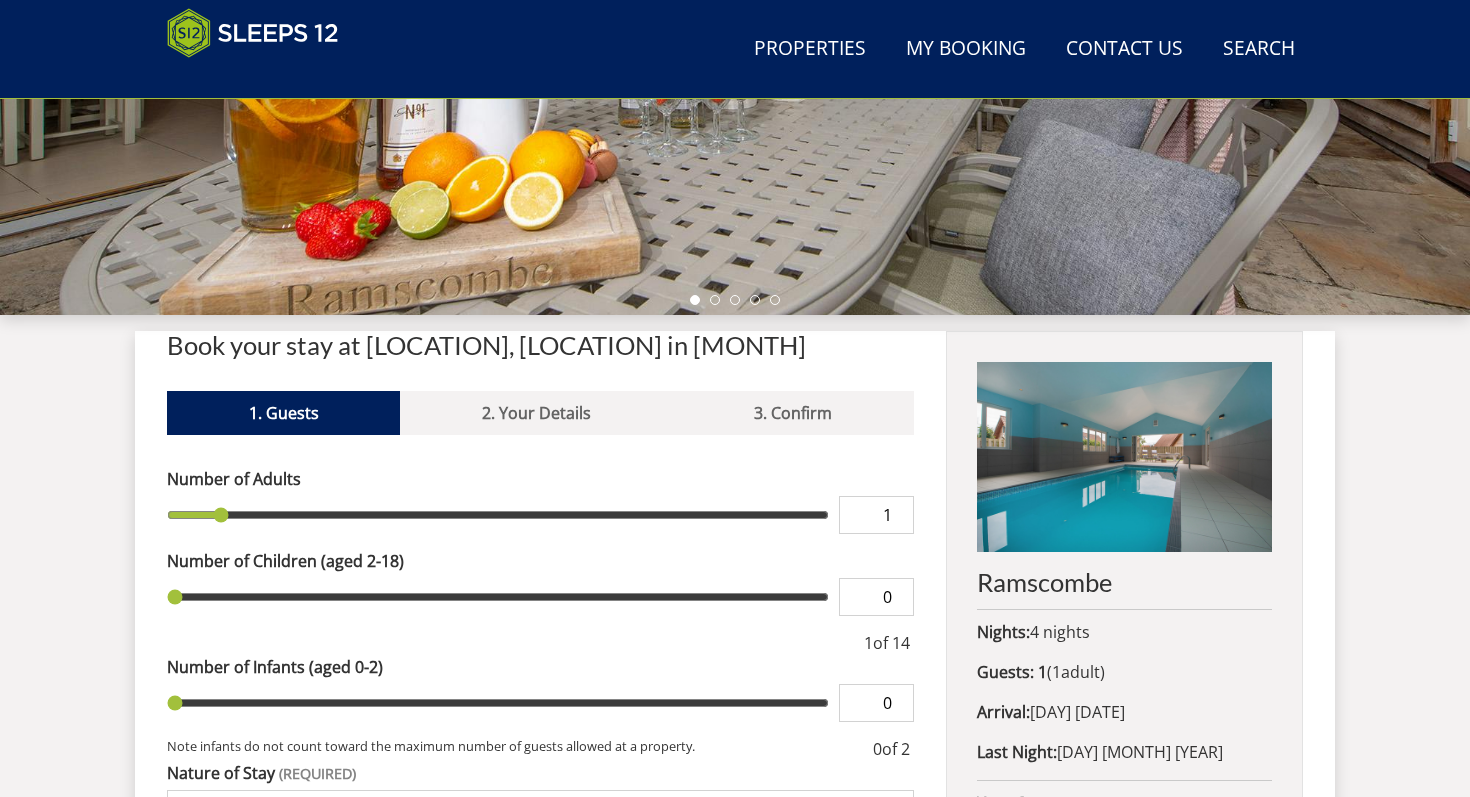 scroll, scrollTop: 760, scrollLeft: 0, axis: vertical 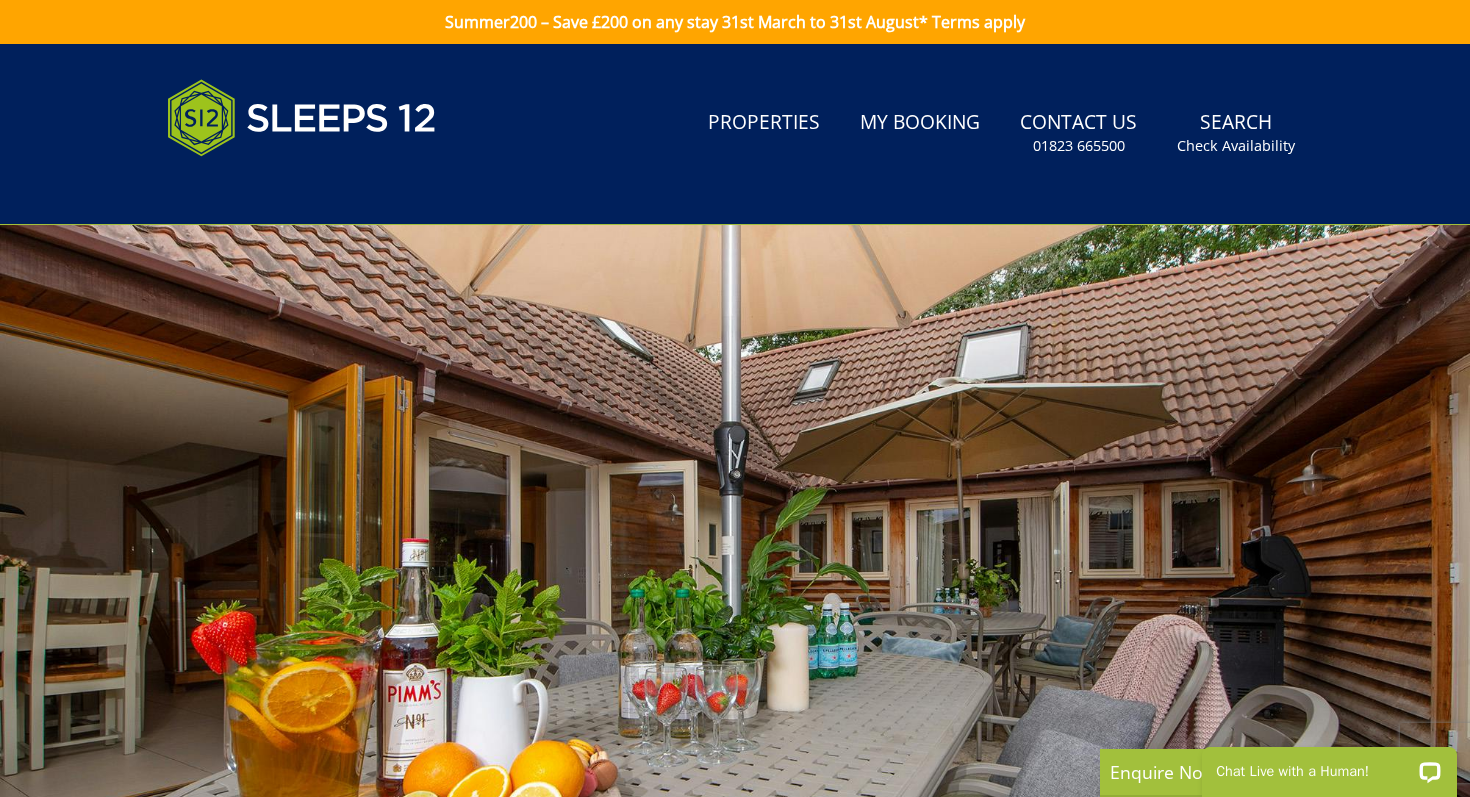select on "14" 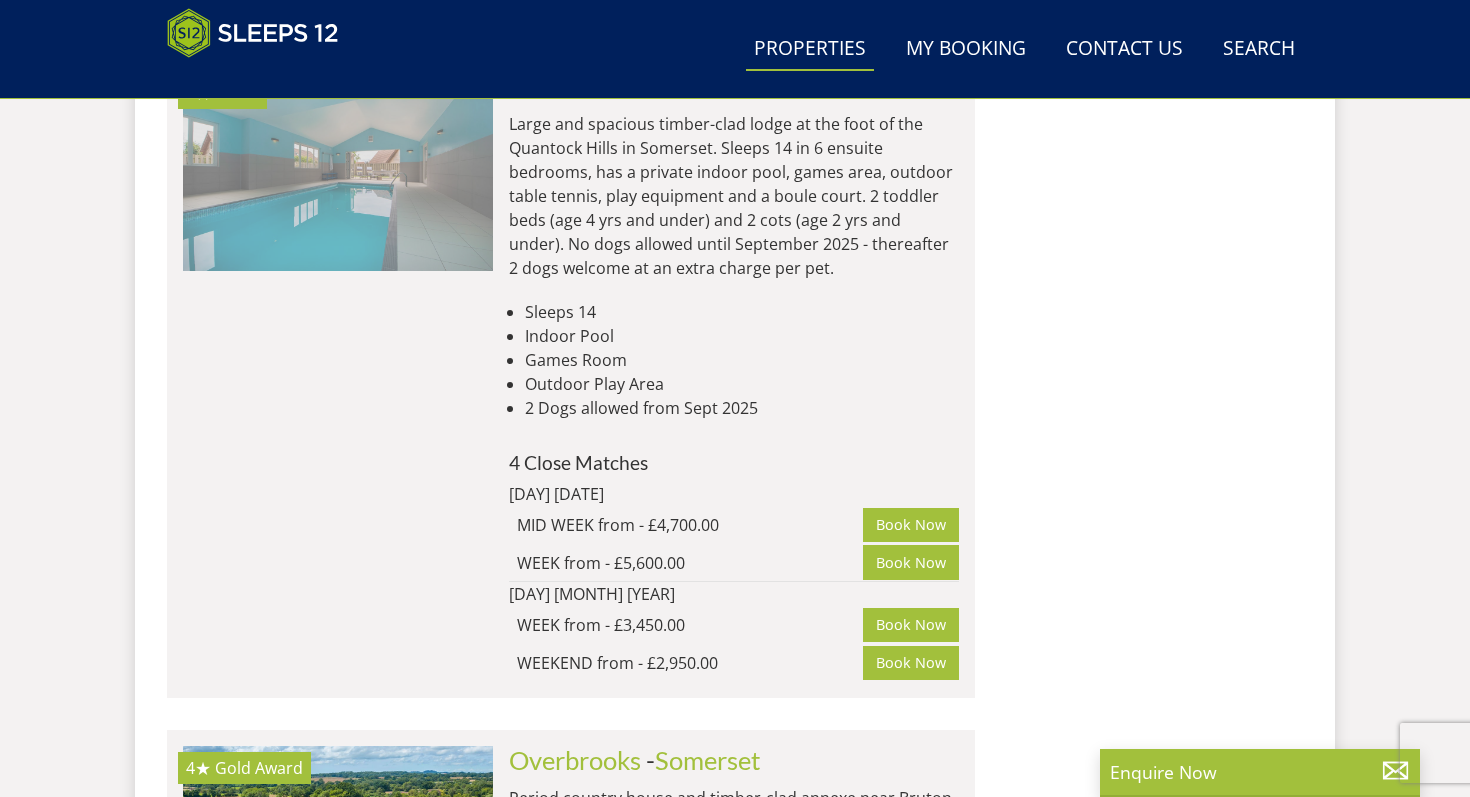 scroll, scrollTop: 2802, scrollLeft: 0, axis: vertical 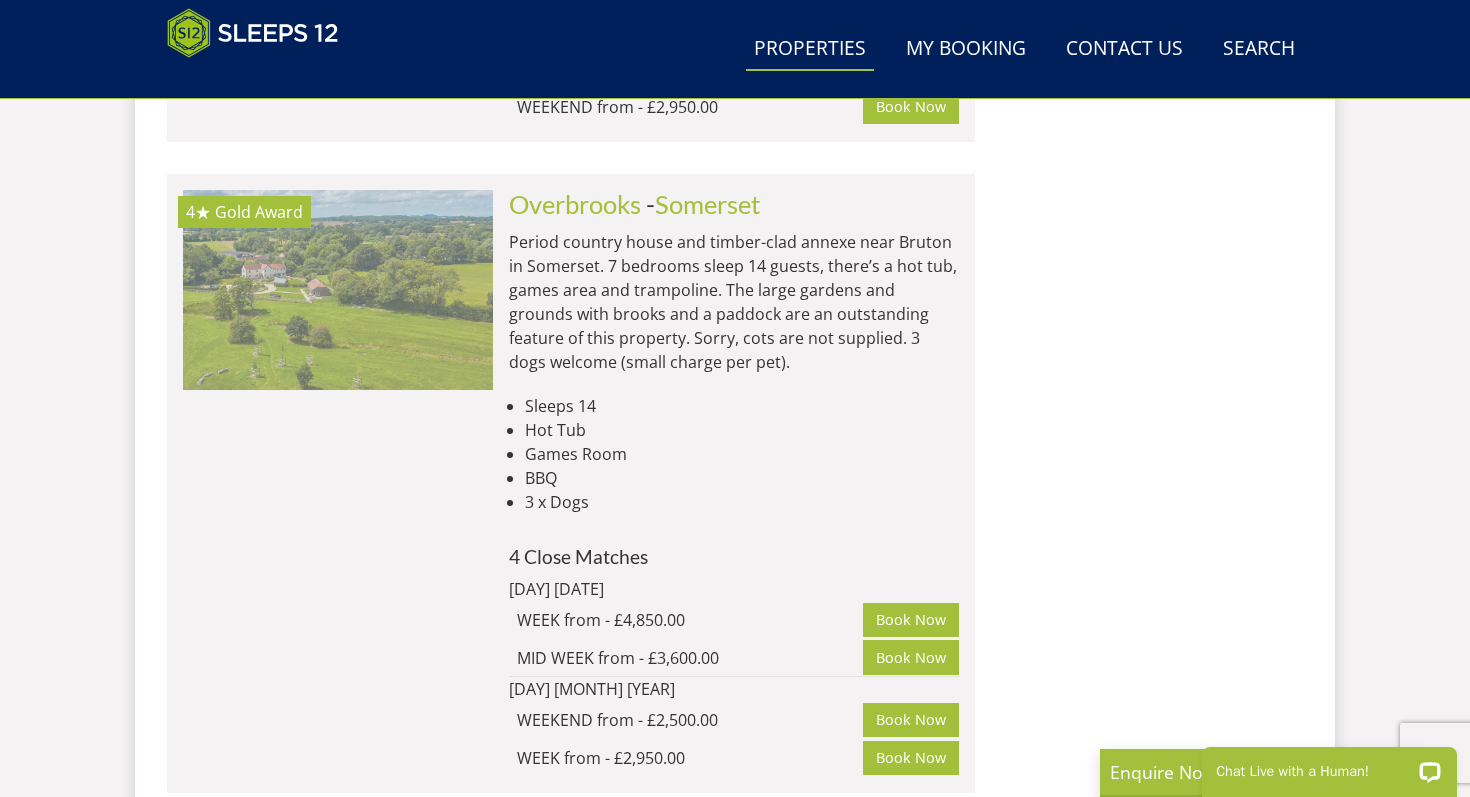 click at bounding box center (338, 290) 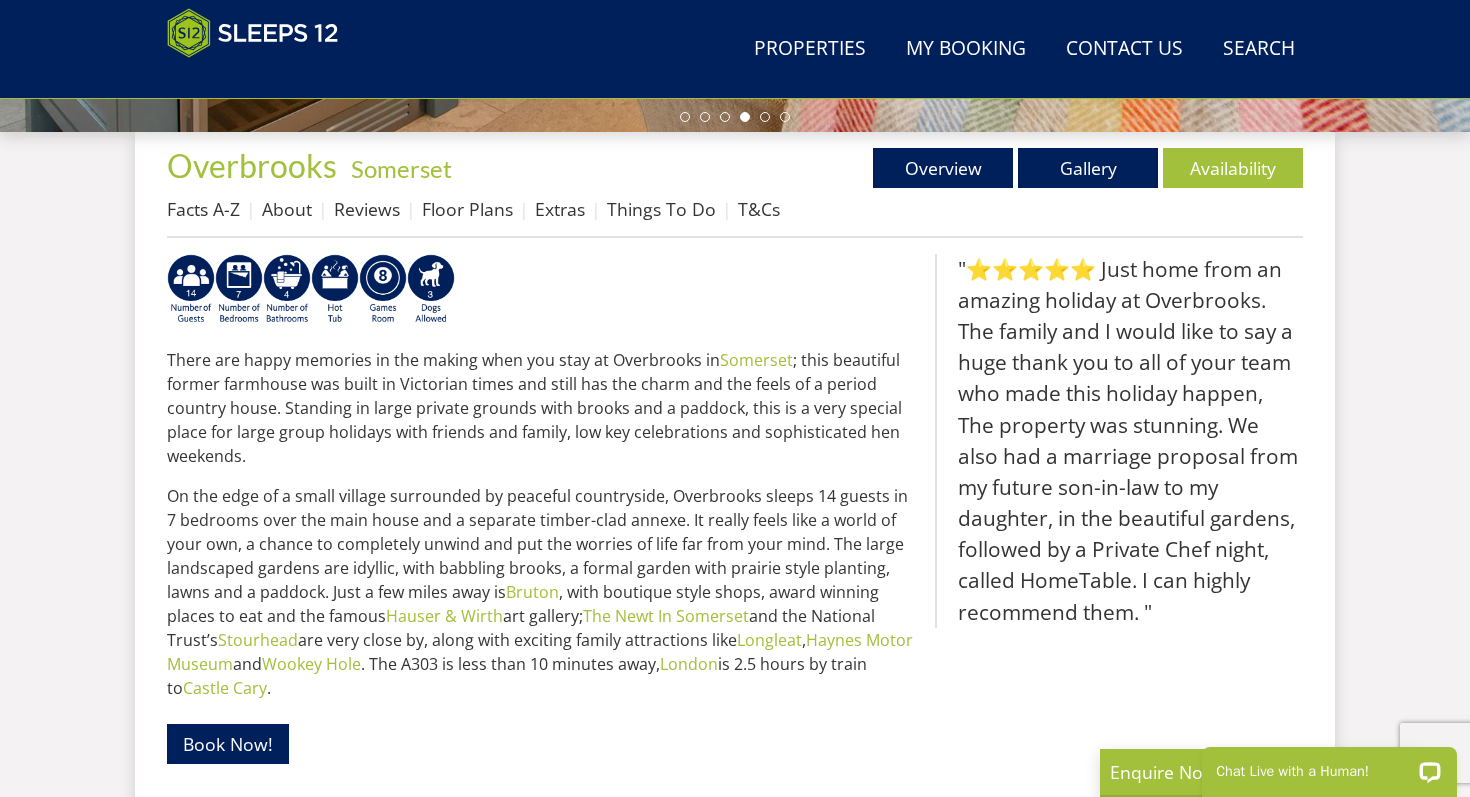 scroll, scrollTop: 754, scrollLeft: 0, axis: vertical 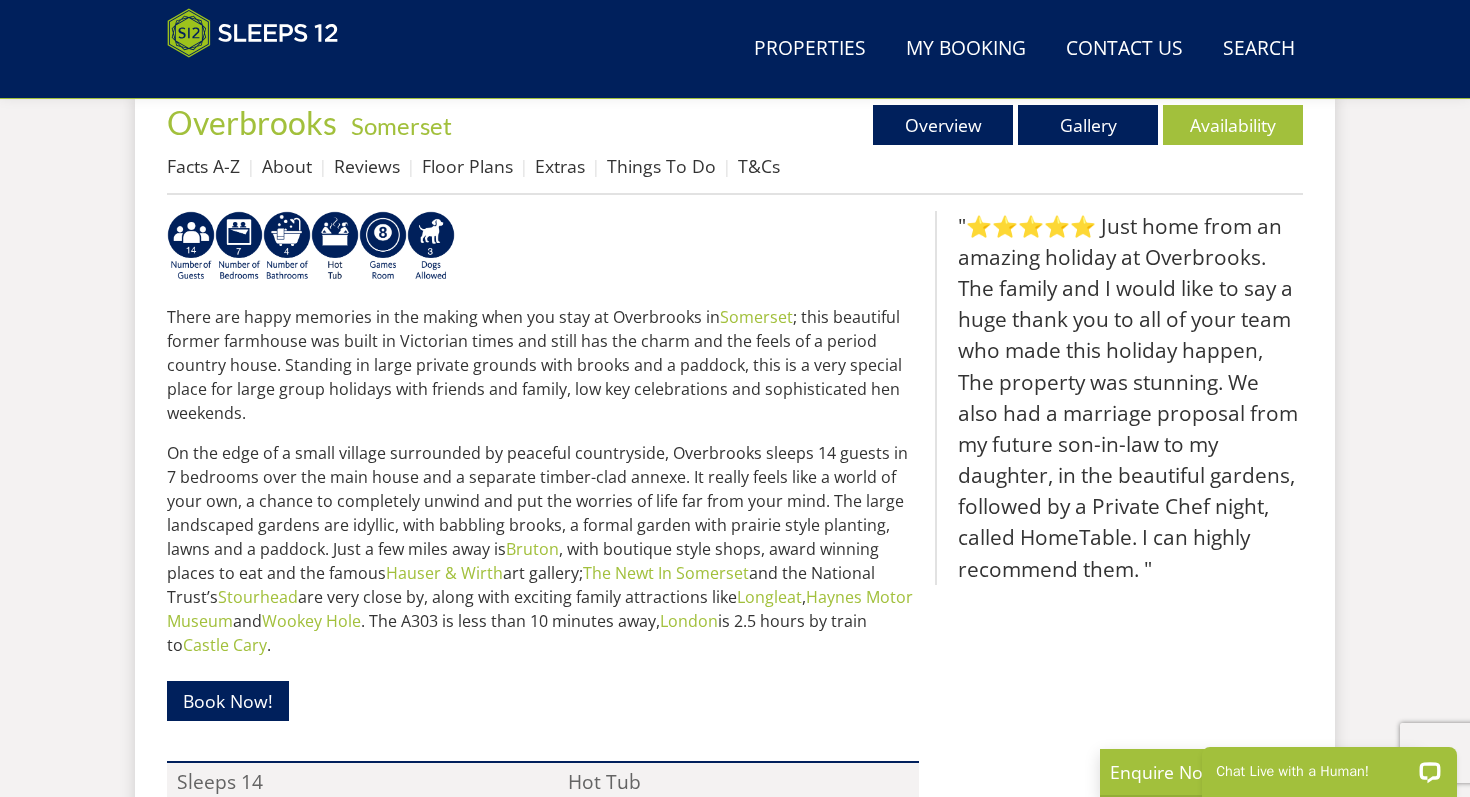 select on "14" 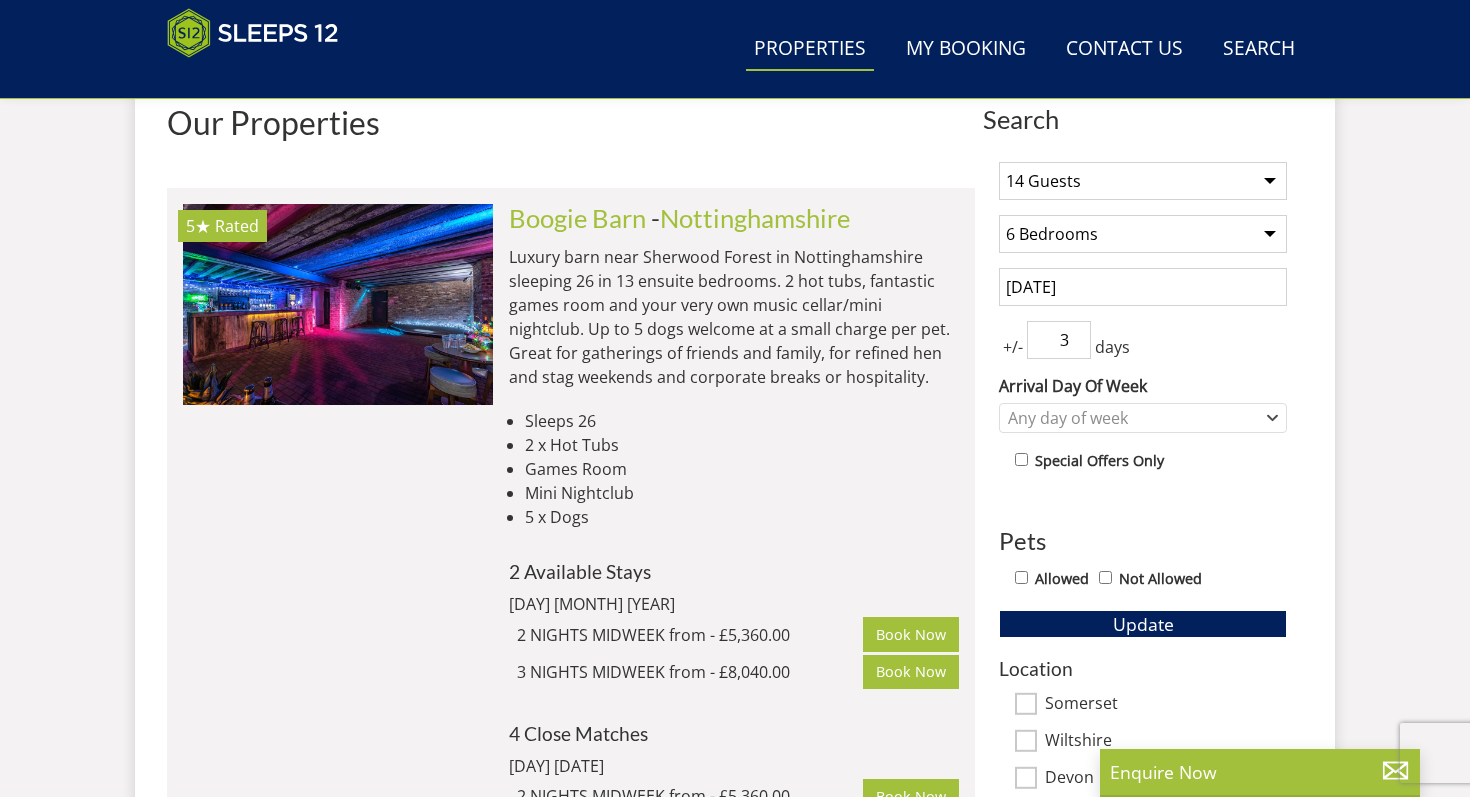 scroll, scrollTop: 3359, scrollLeft: 0, axis: vertical 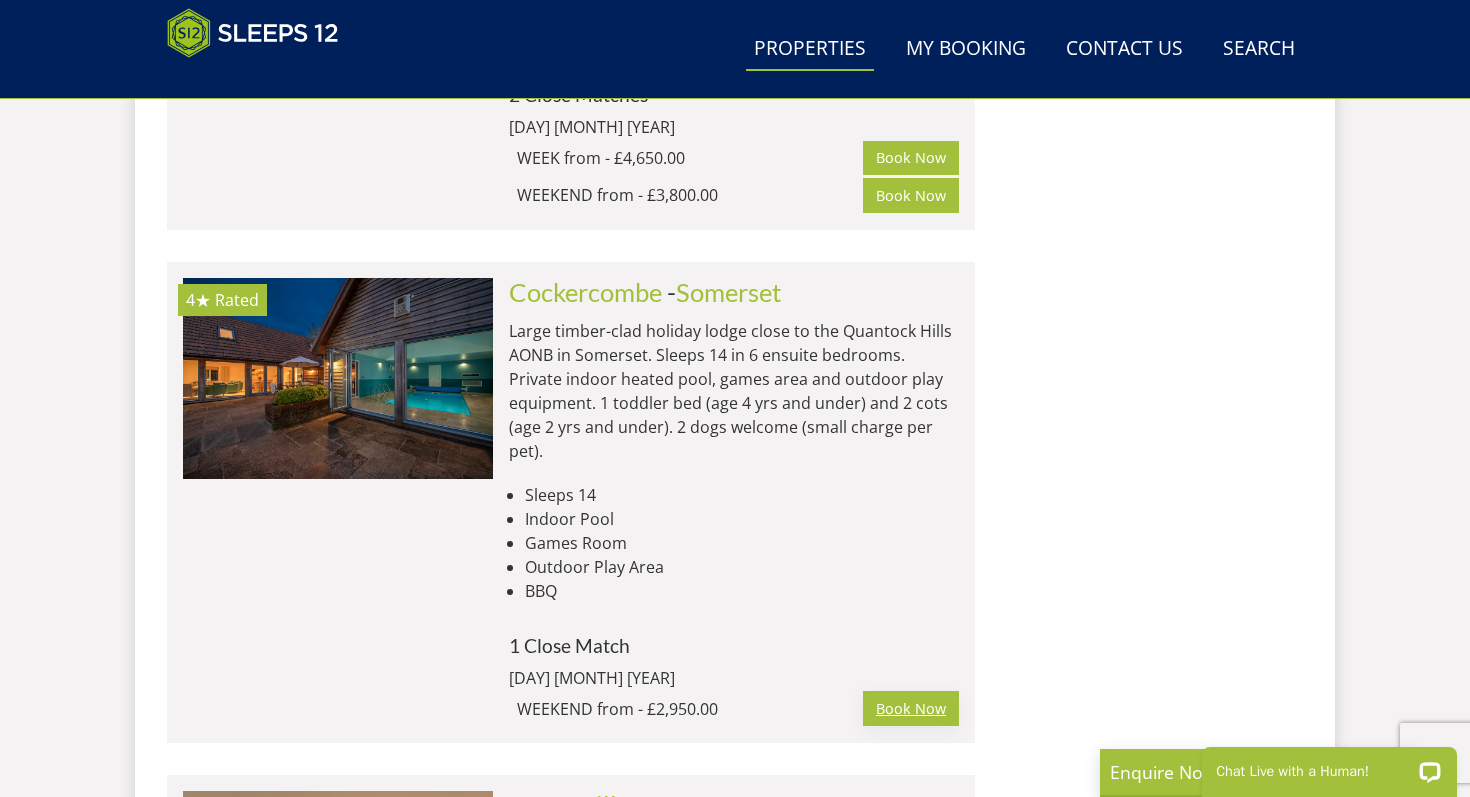 click on "Book Now" at bounding box center [911, 708] 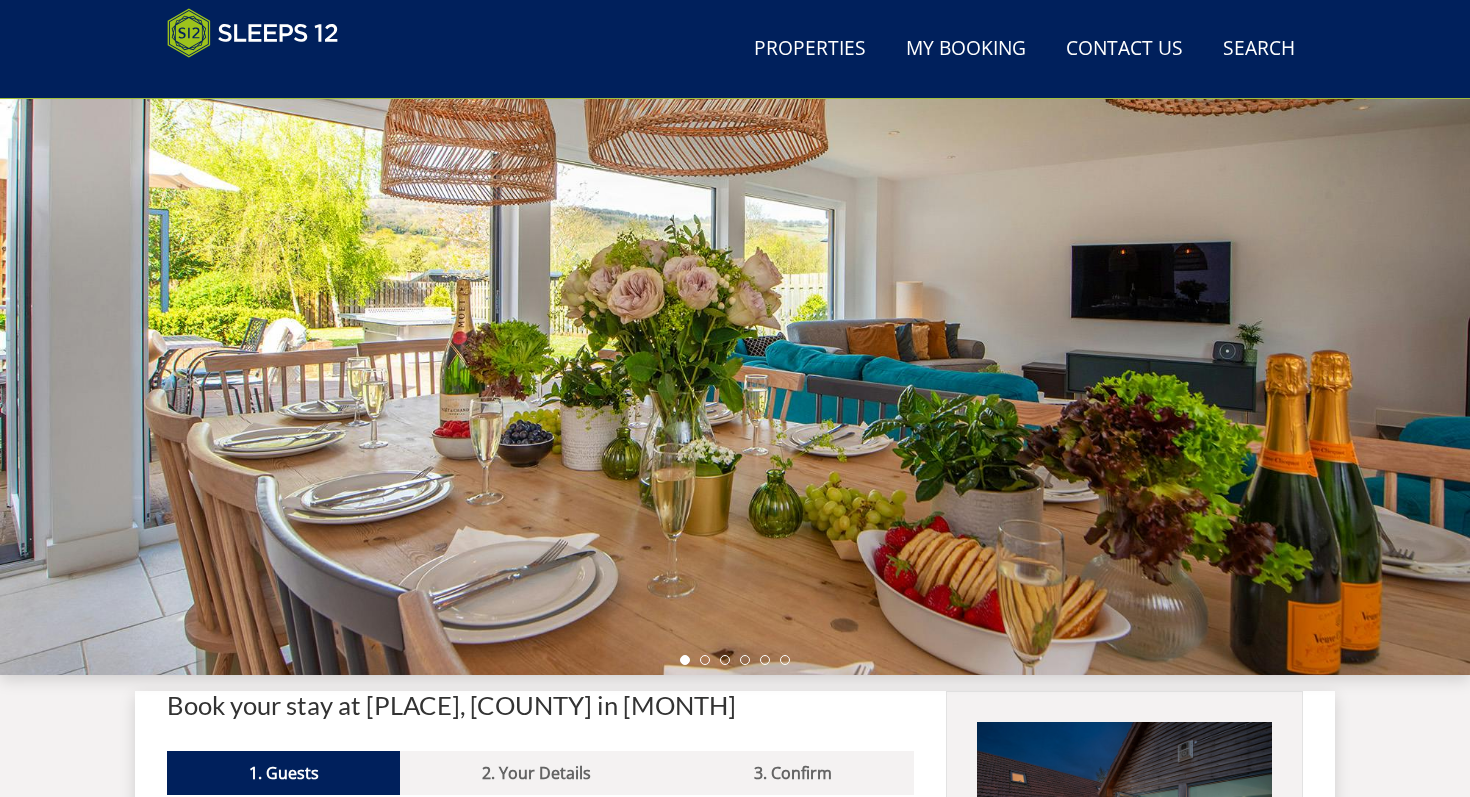 scroll, scrollTop: 493, scrollLeft: 0, axis: vertical 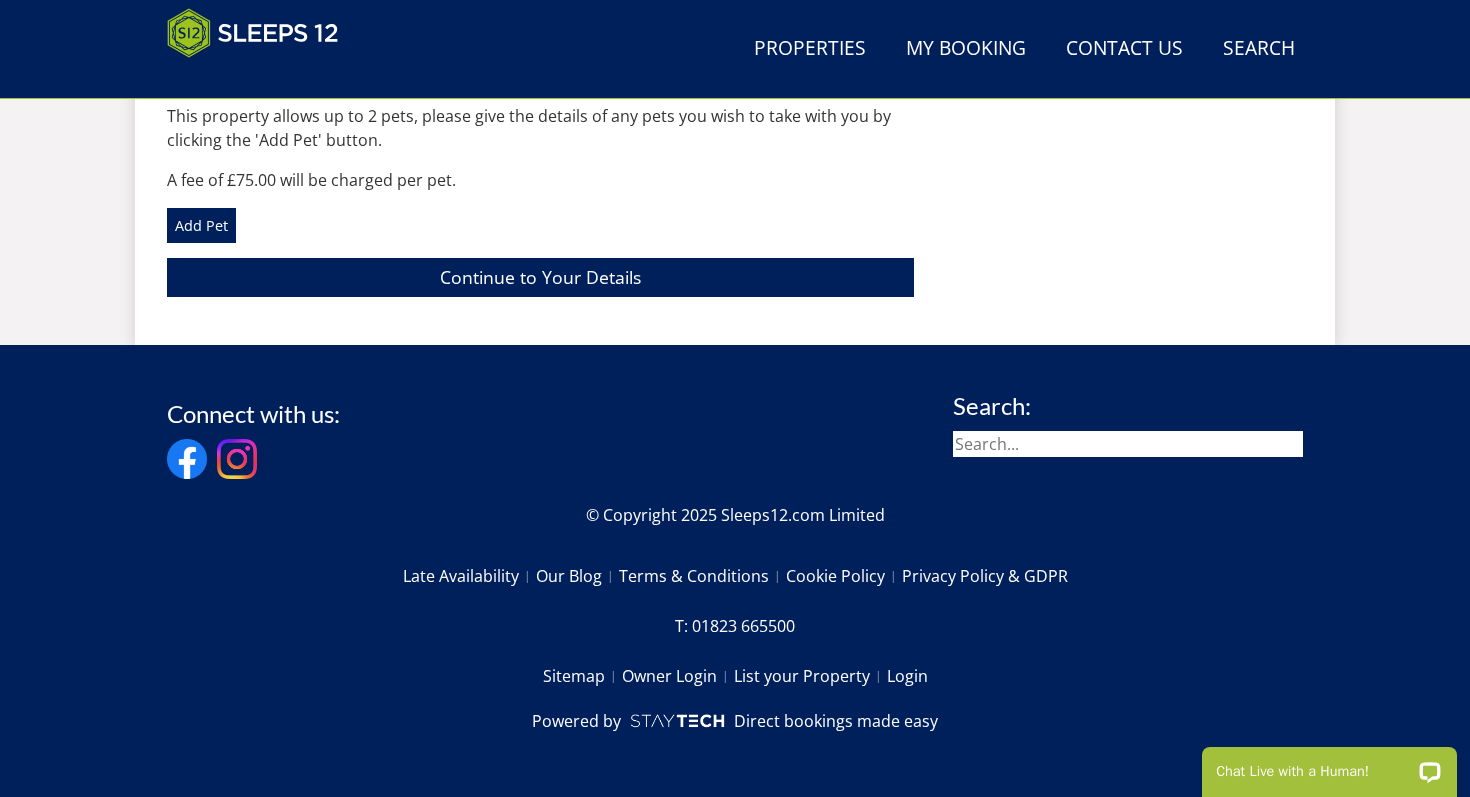 select on "14" 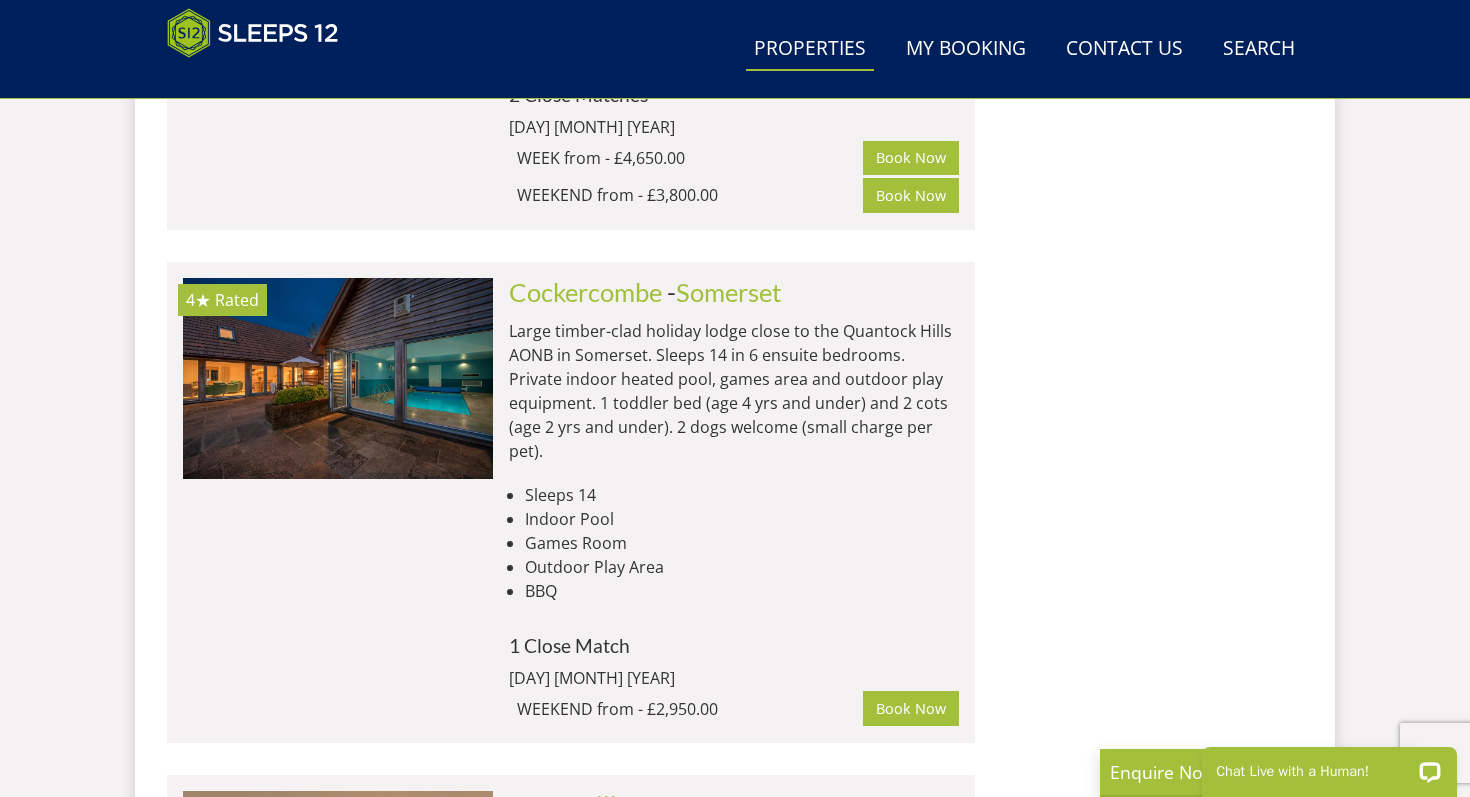 scroll, scrollTop: 0, scrollLeft: 0, axis: both 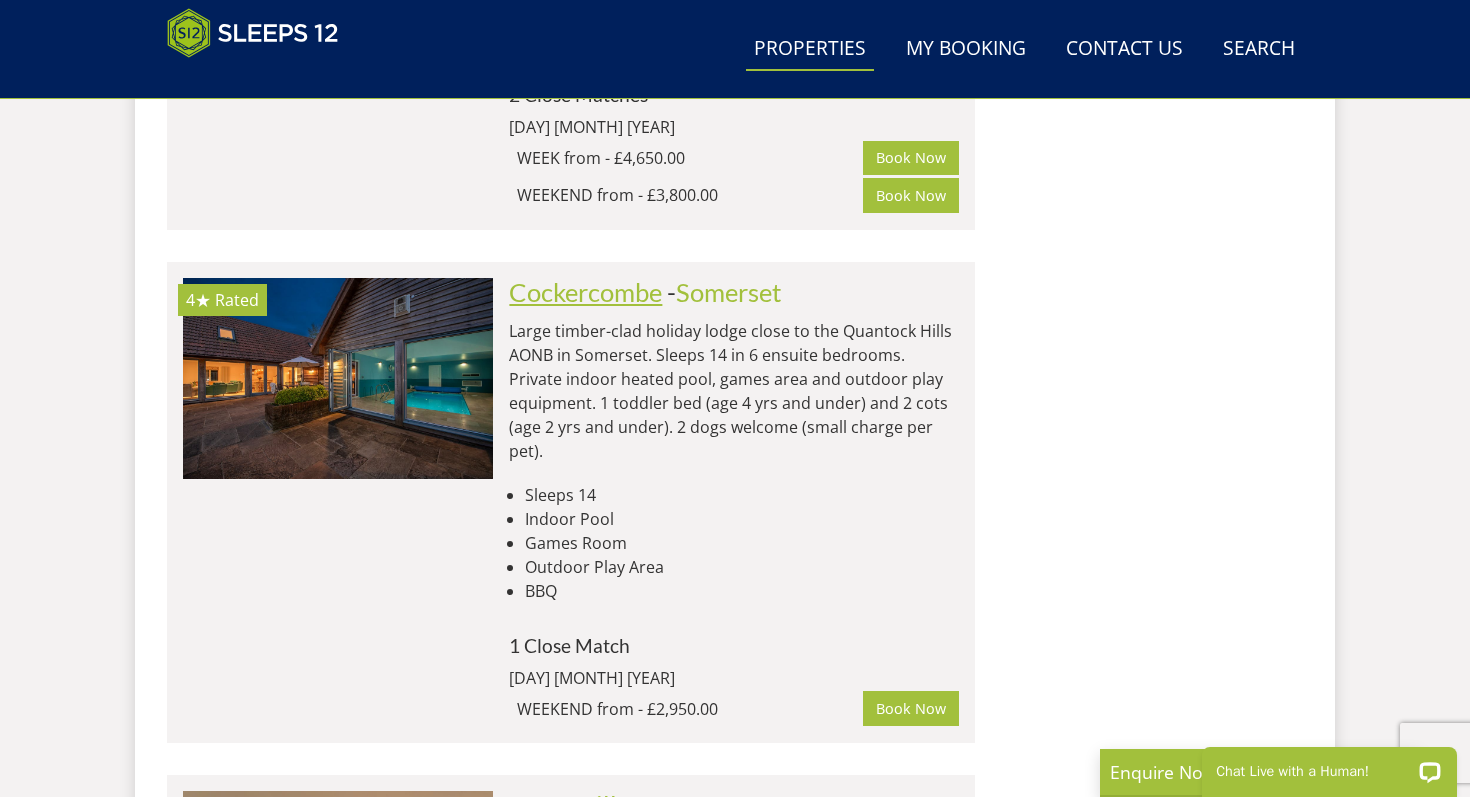click on "Cockercombe" at bounding box center [585, 292] 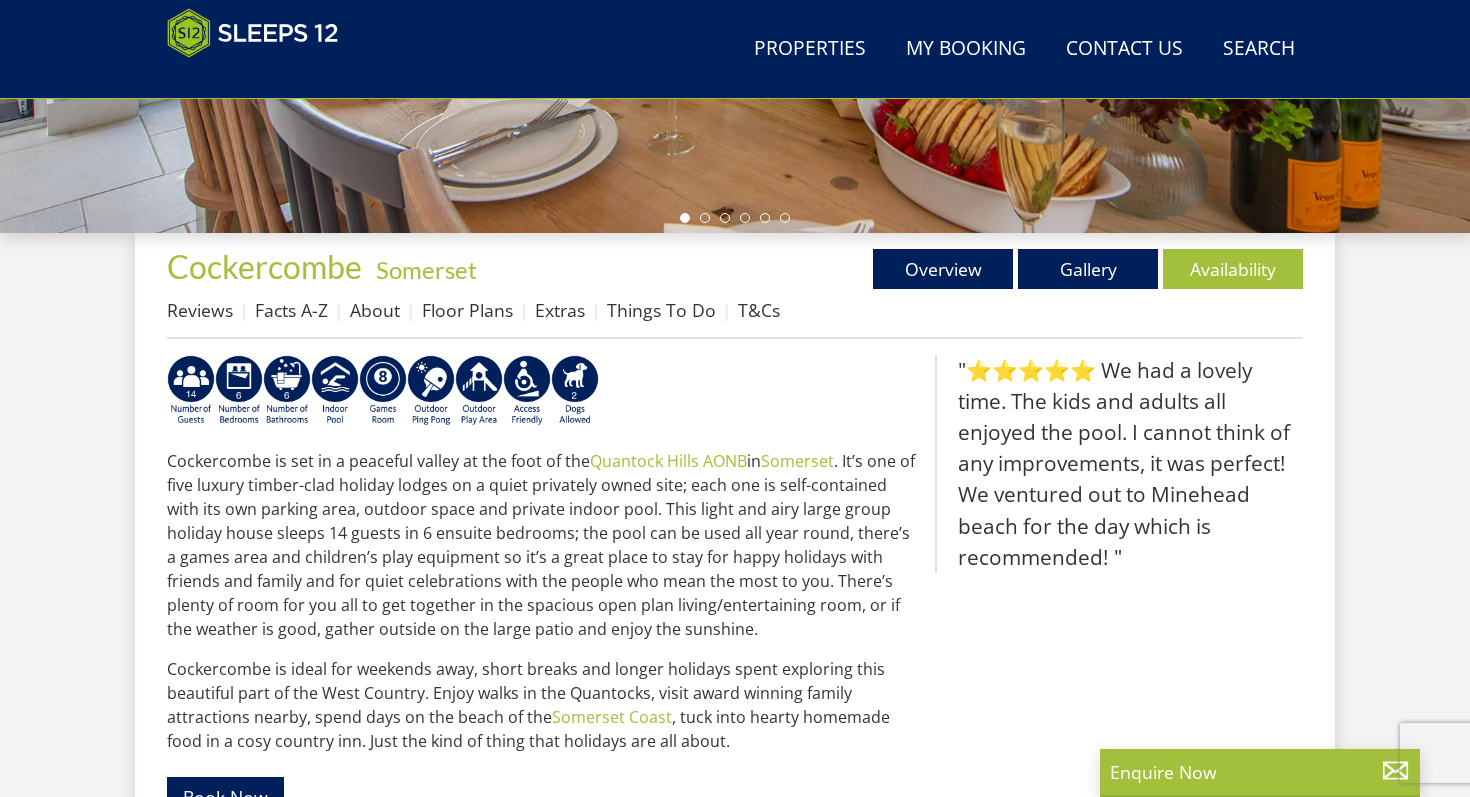 scroll, scrollTop: 716, scrollLeft: 0, axis: vertical 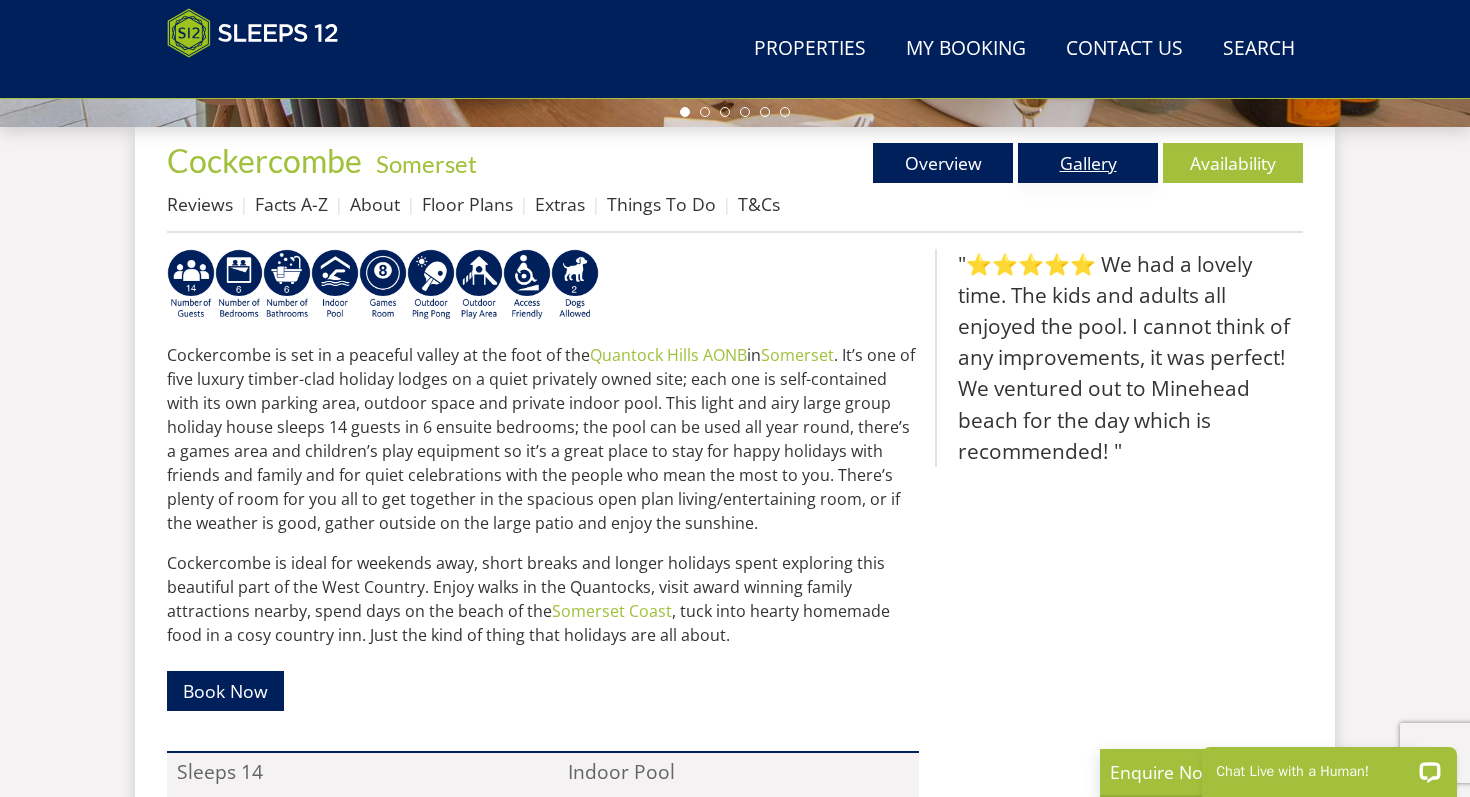 click on "Gallery" at bounding box center [1088, 163] 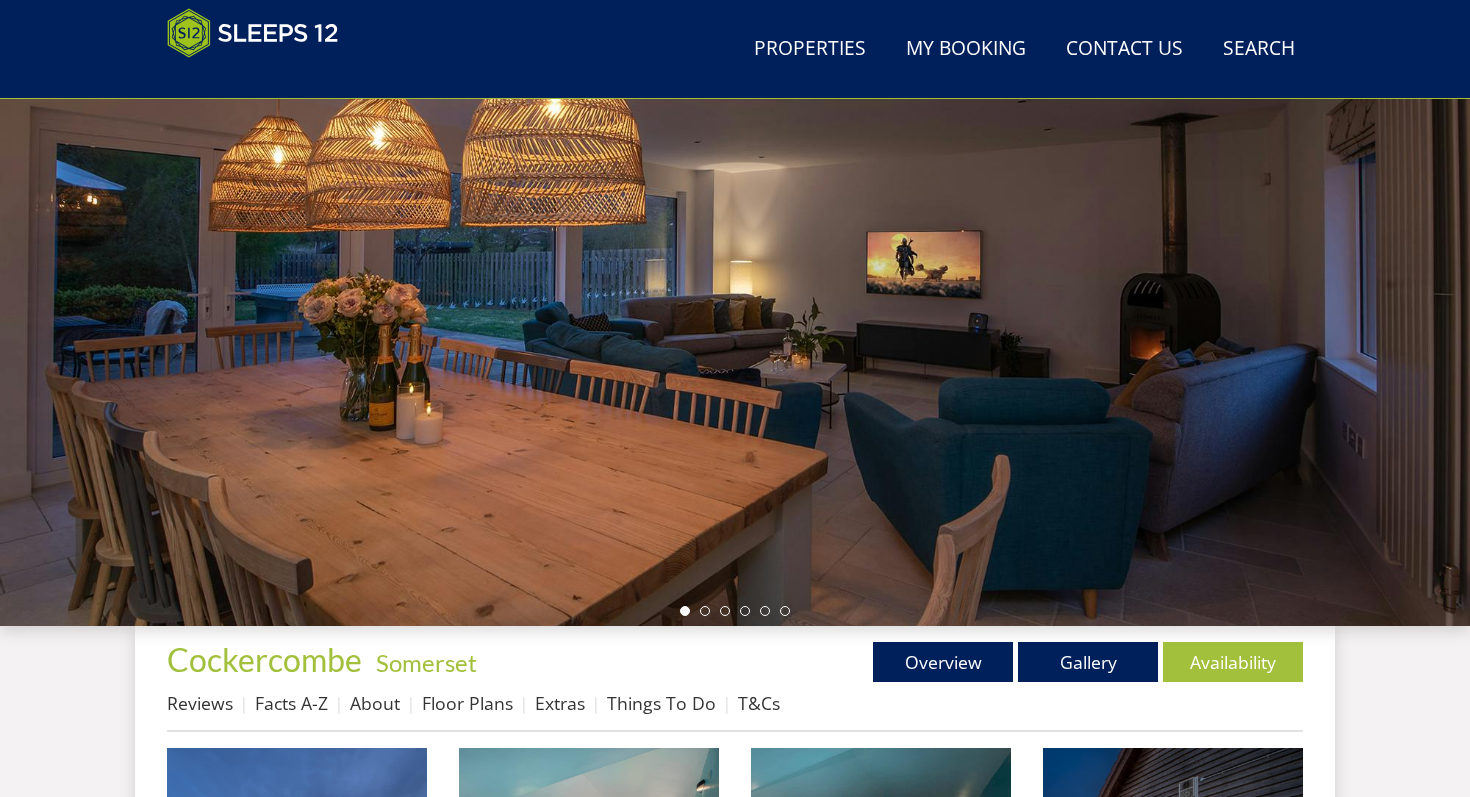 scroll, scrollTop: 215, scrollLeft: 0, axis: vertical 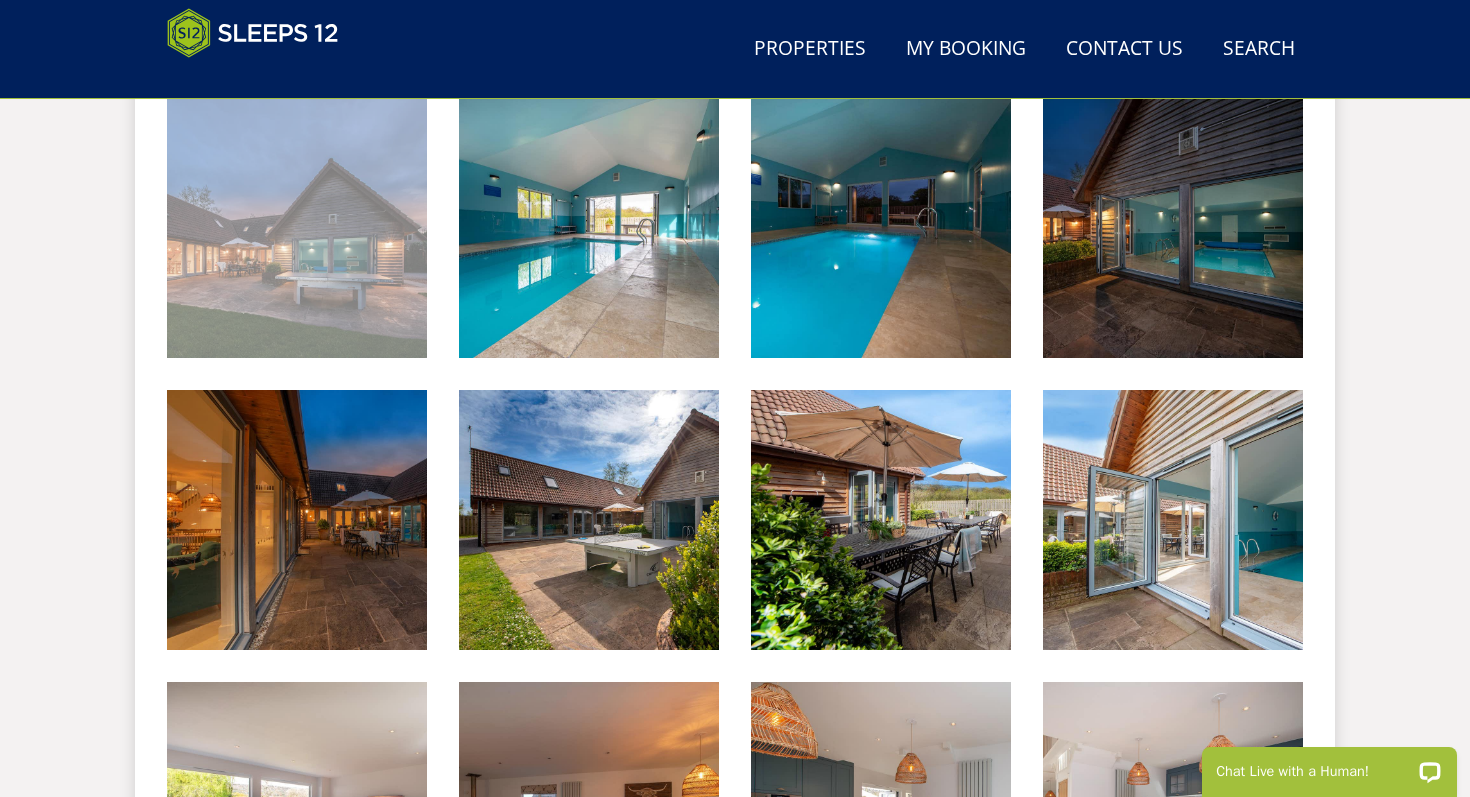 click at bounding box center [297, 228] 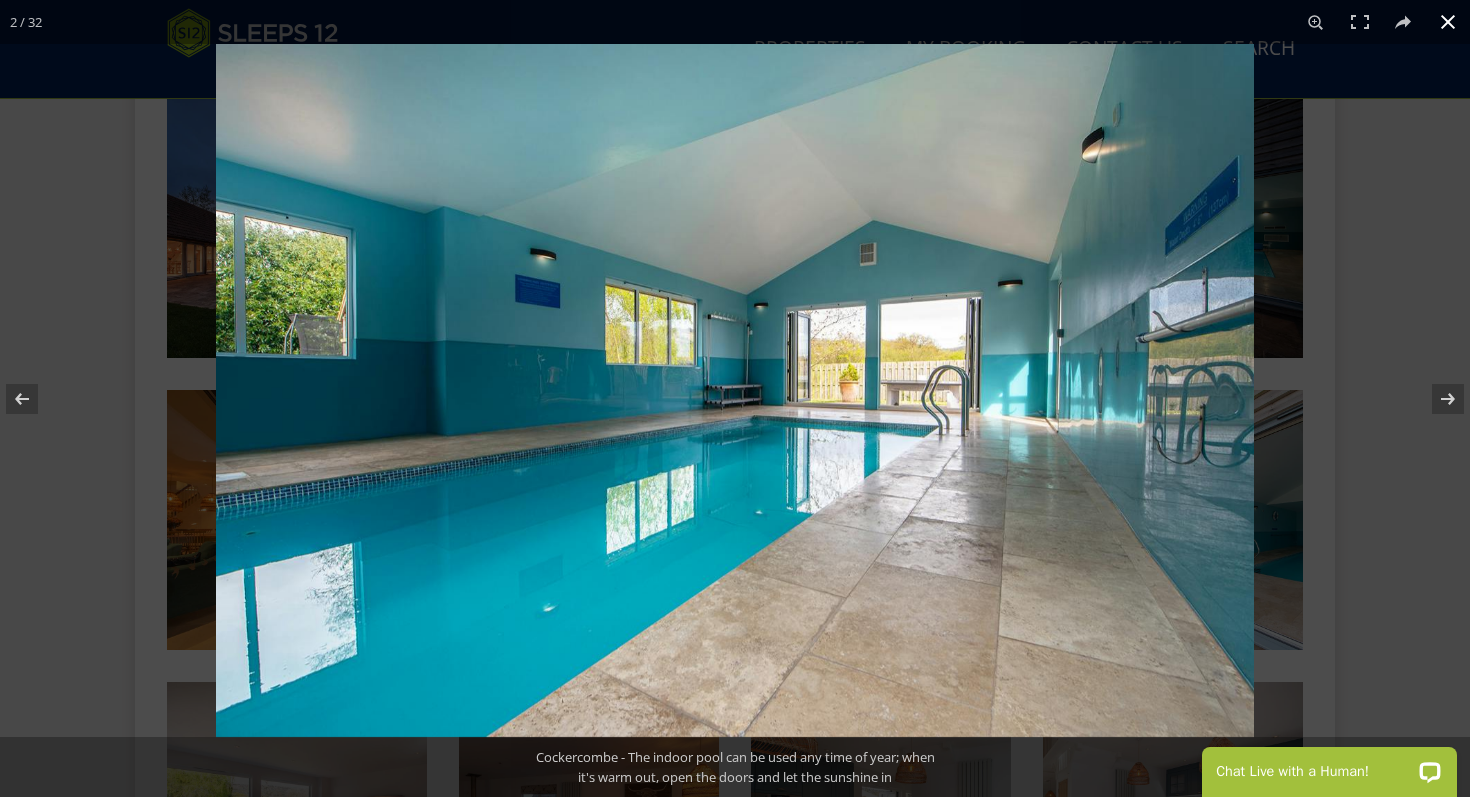 click at bounding box center [1448, 22] 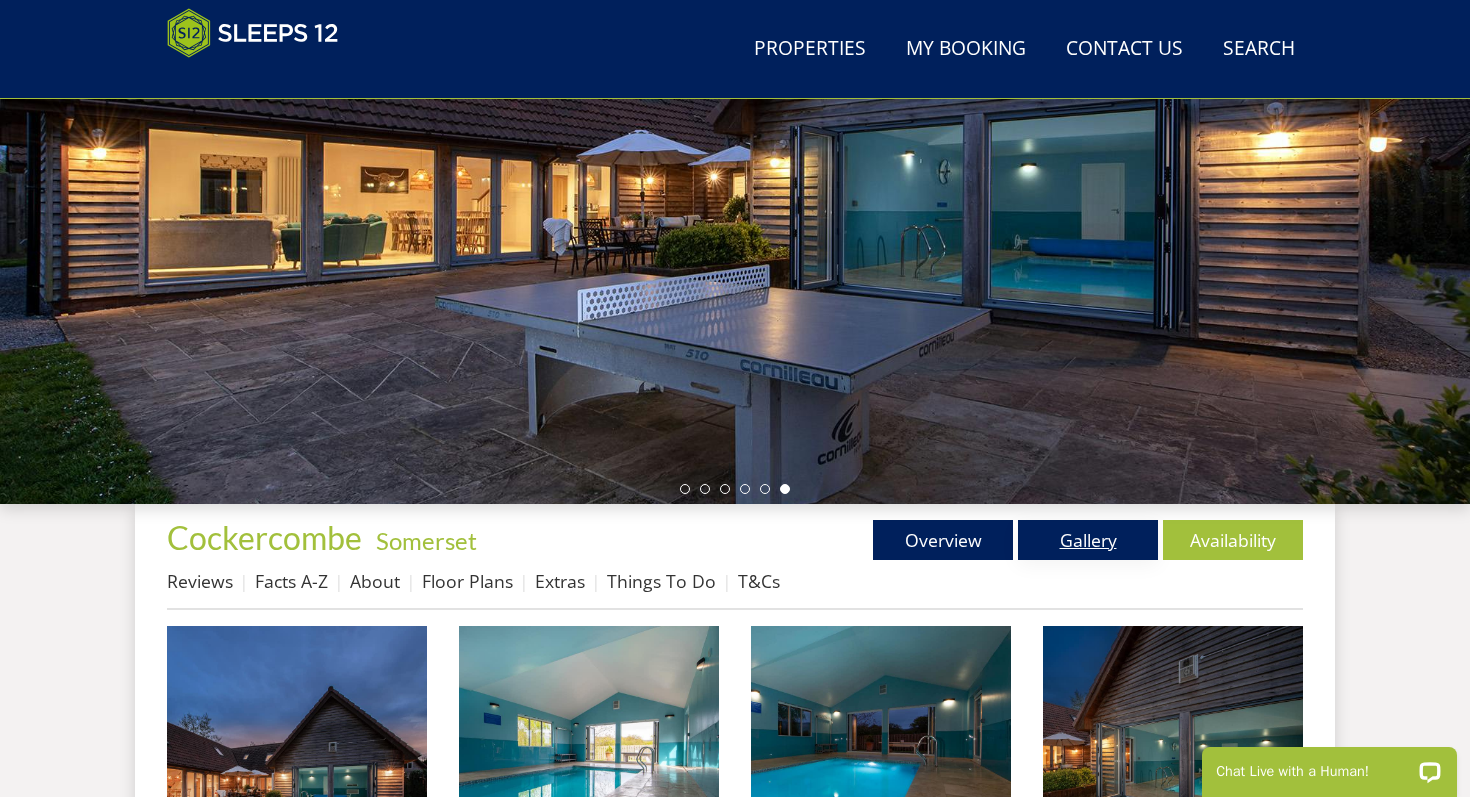 scroll, scrollTop: 340, scrollLeft: 0, axis: vertical 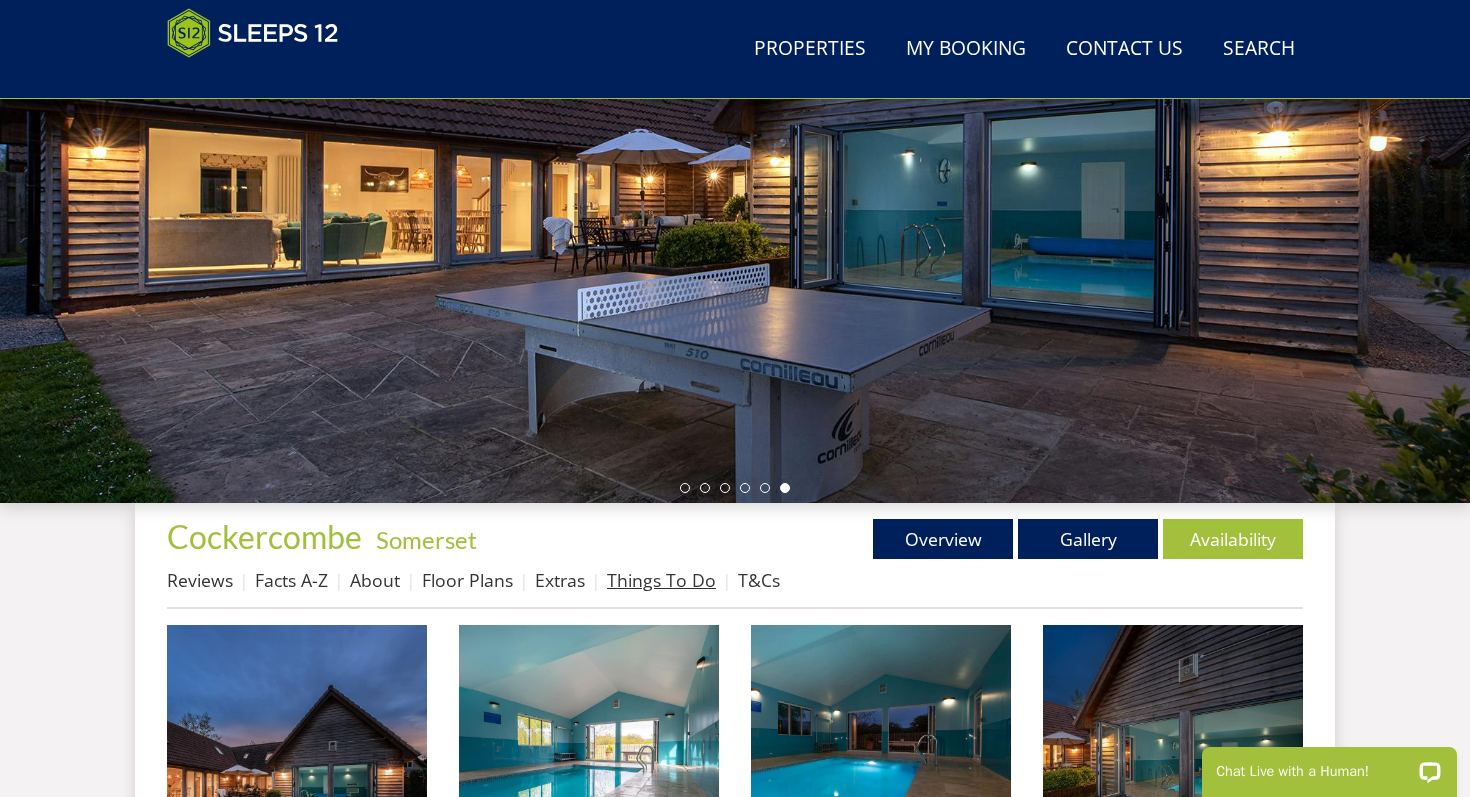 click on "Things To Do" at bounding box center [661, 580] 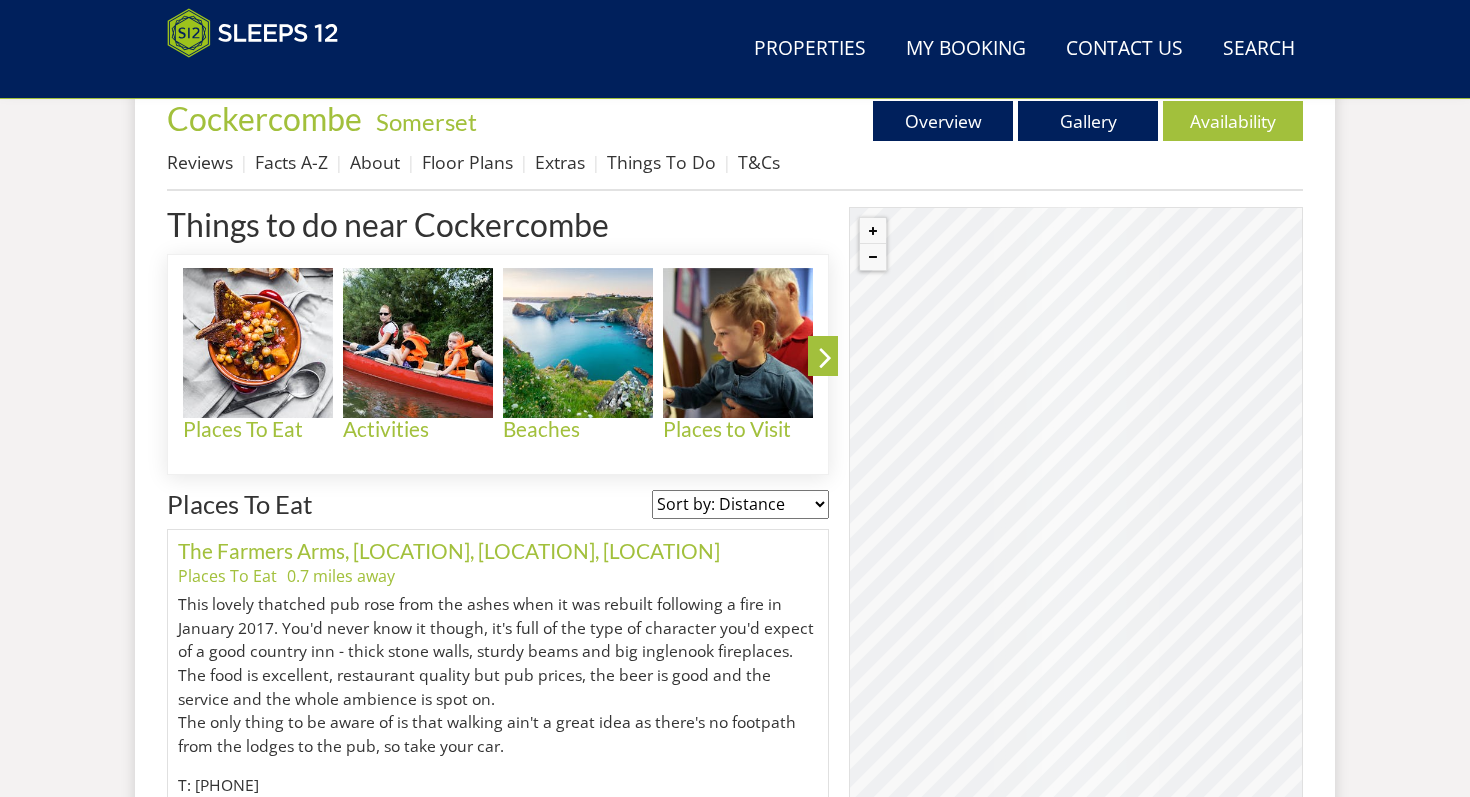 scroll, scrollTop: 883, scrollLeft: 0, axis: vertical 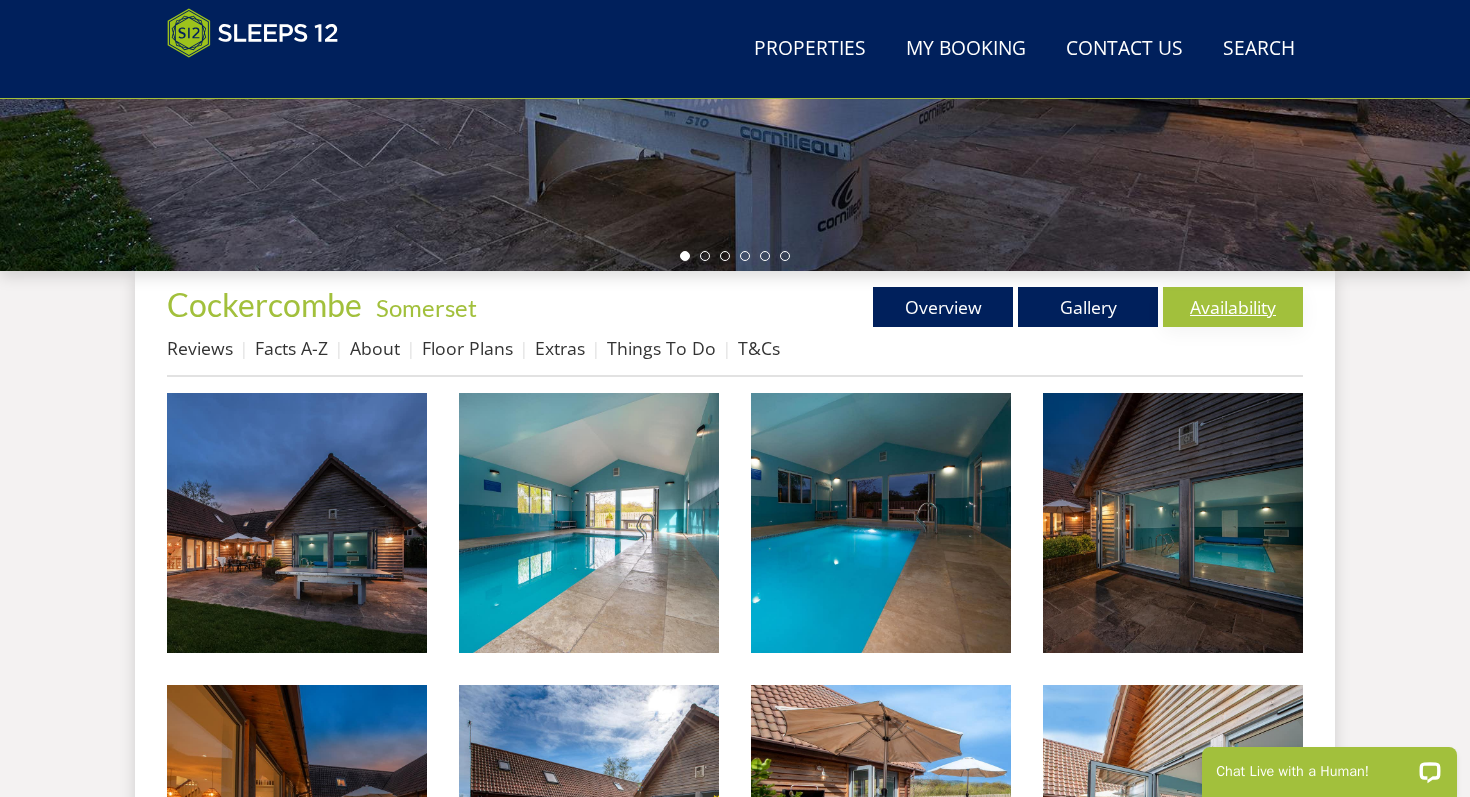 click on "Availability" at bounding box center (1233, 307) 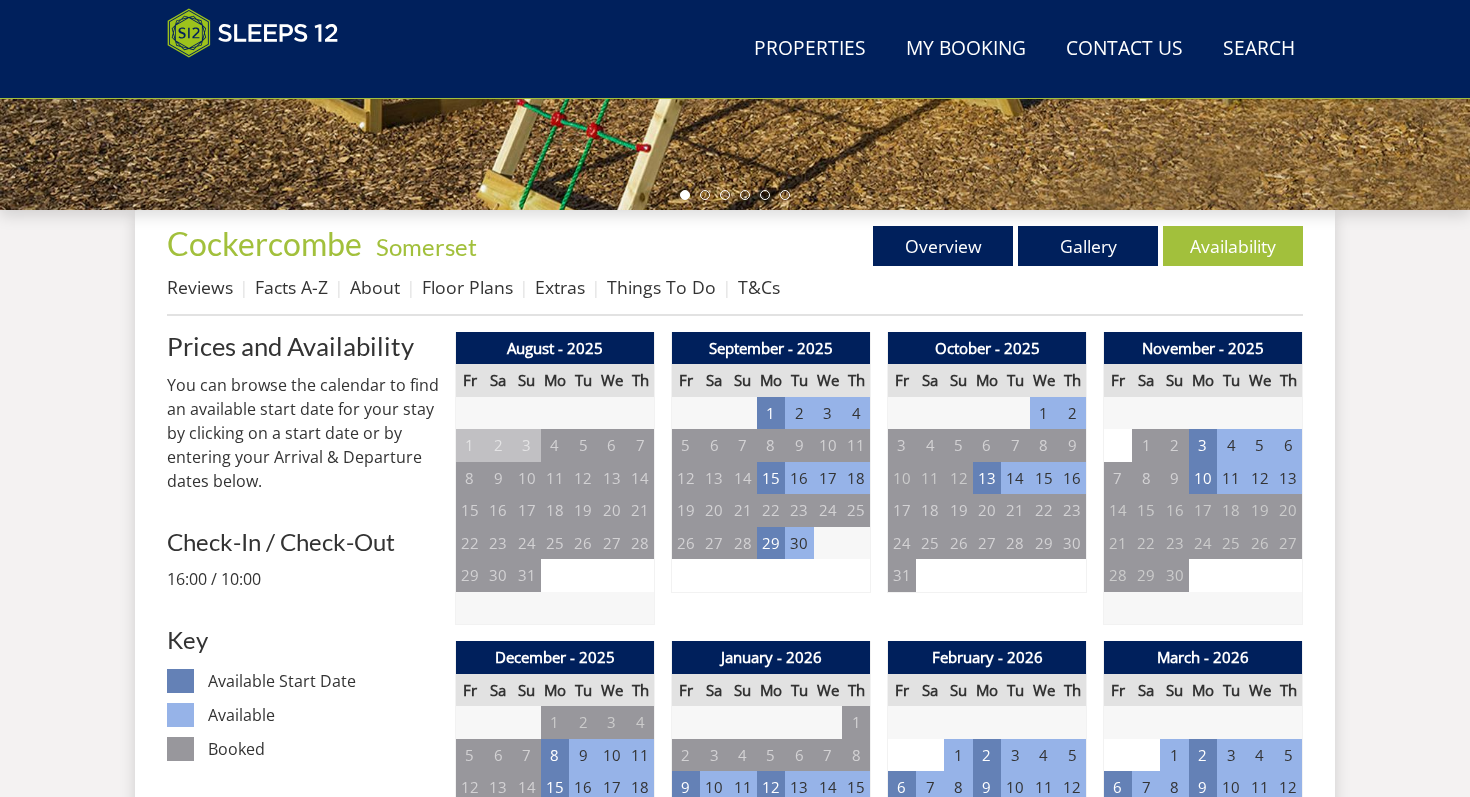 scroll, scrollTop: 773, scrollLeft: 0, axis: vertical 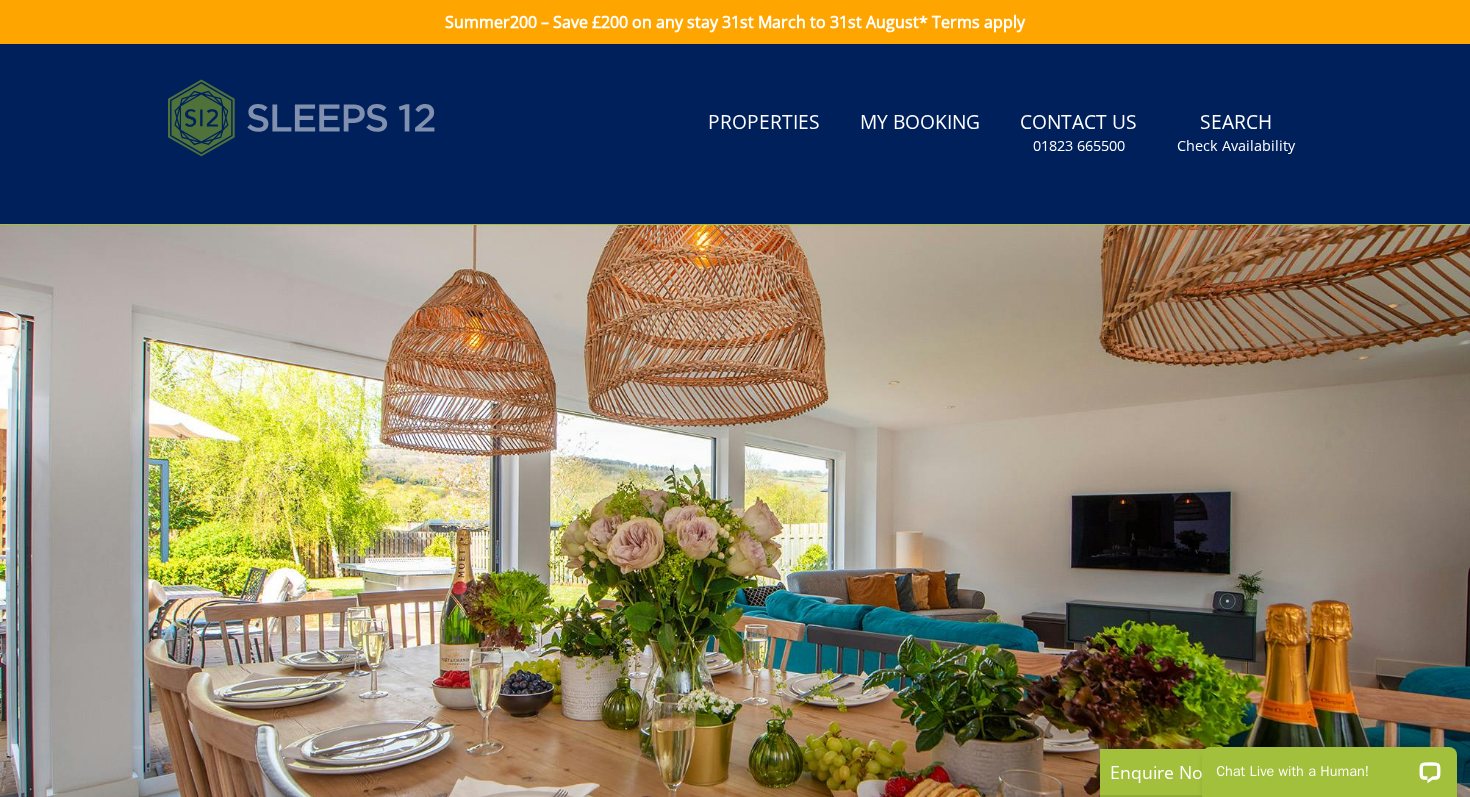 click at bounding box center (302, 118) 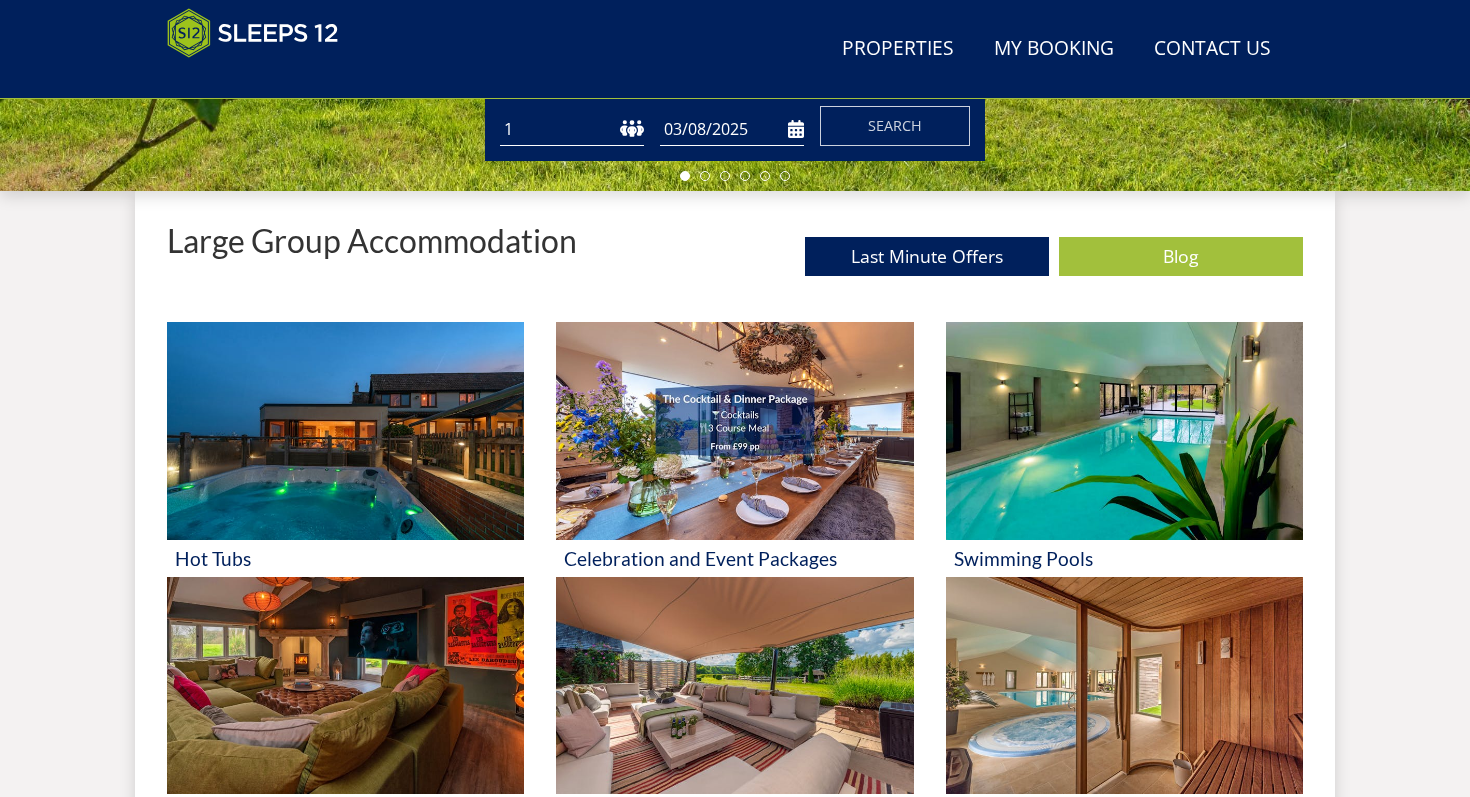scroll, scrollTop: 718, scrollLeft: 0, axis: vertical 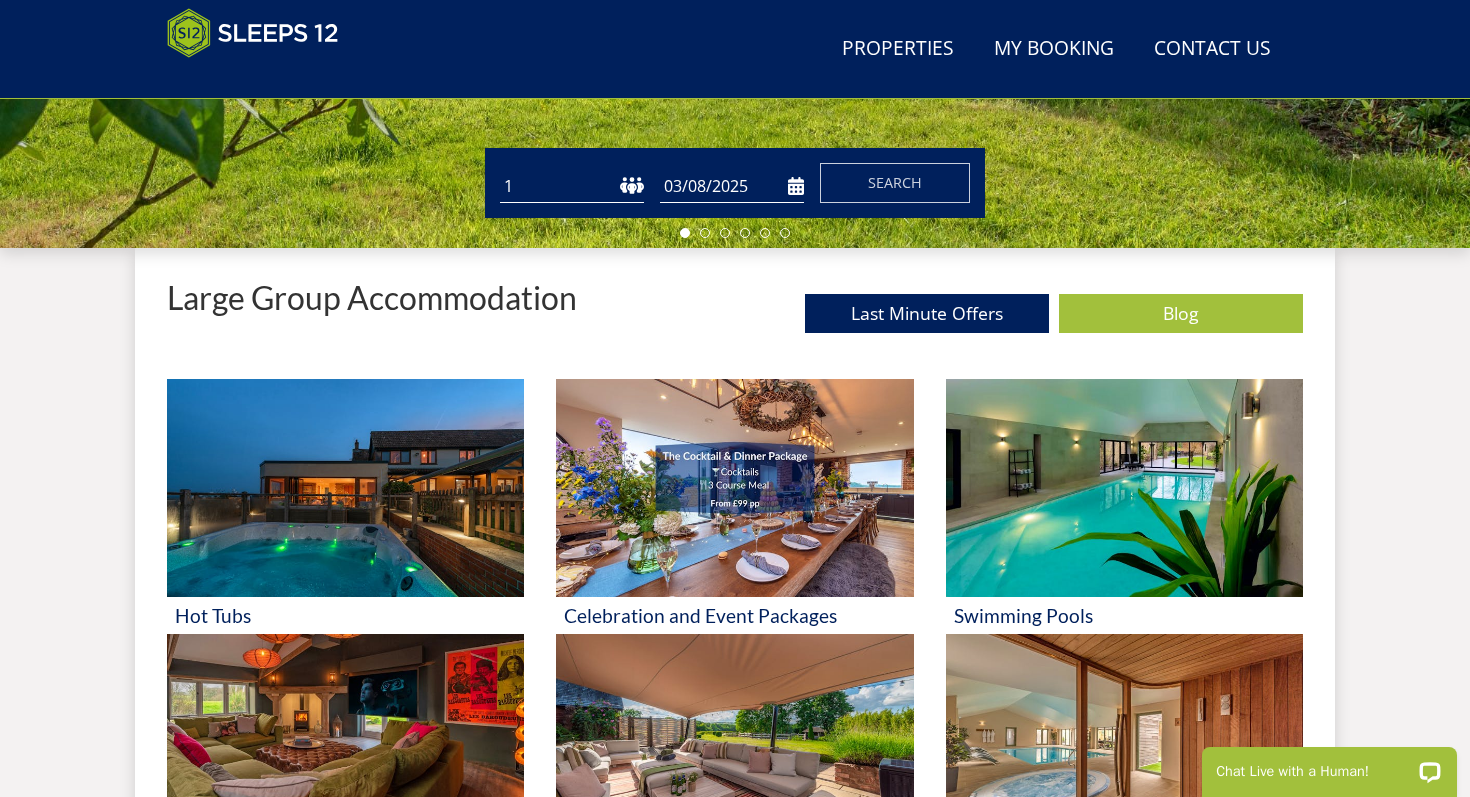 click on "1
2
3
4
5
6
7
8
9
10
11
12
13
14
15
16
17
18
19
20
21
22
23
24
25
26
27
28
29
30
31
32" at bounding box center (572, 186) 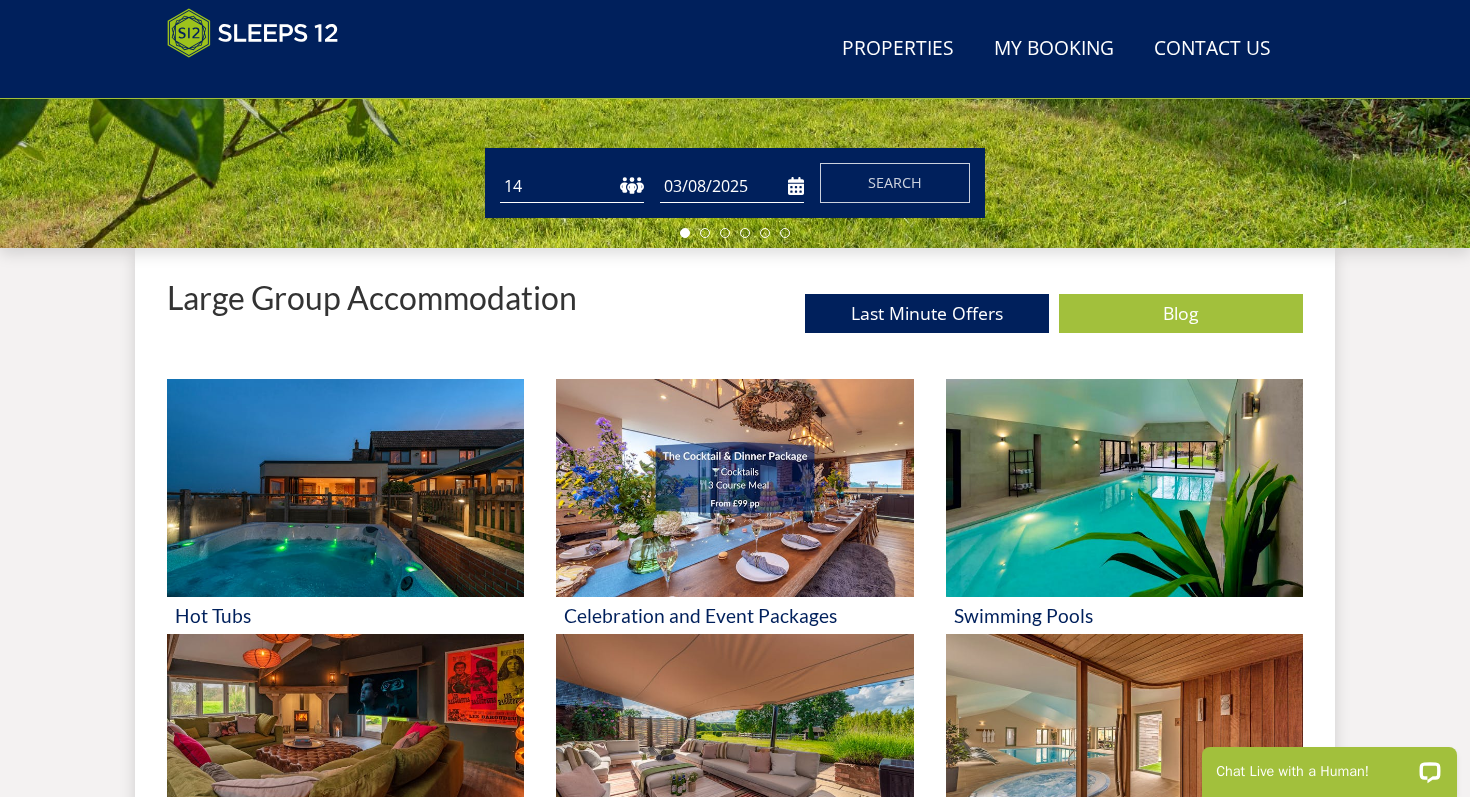 click on "03/08/2025" at bounding box center [732, 186] 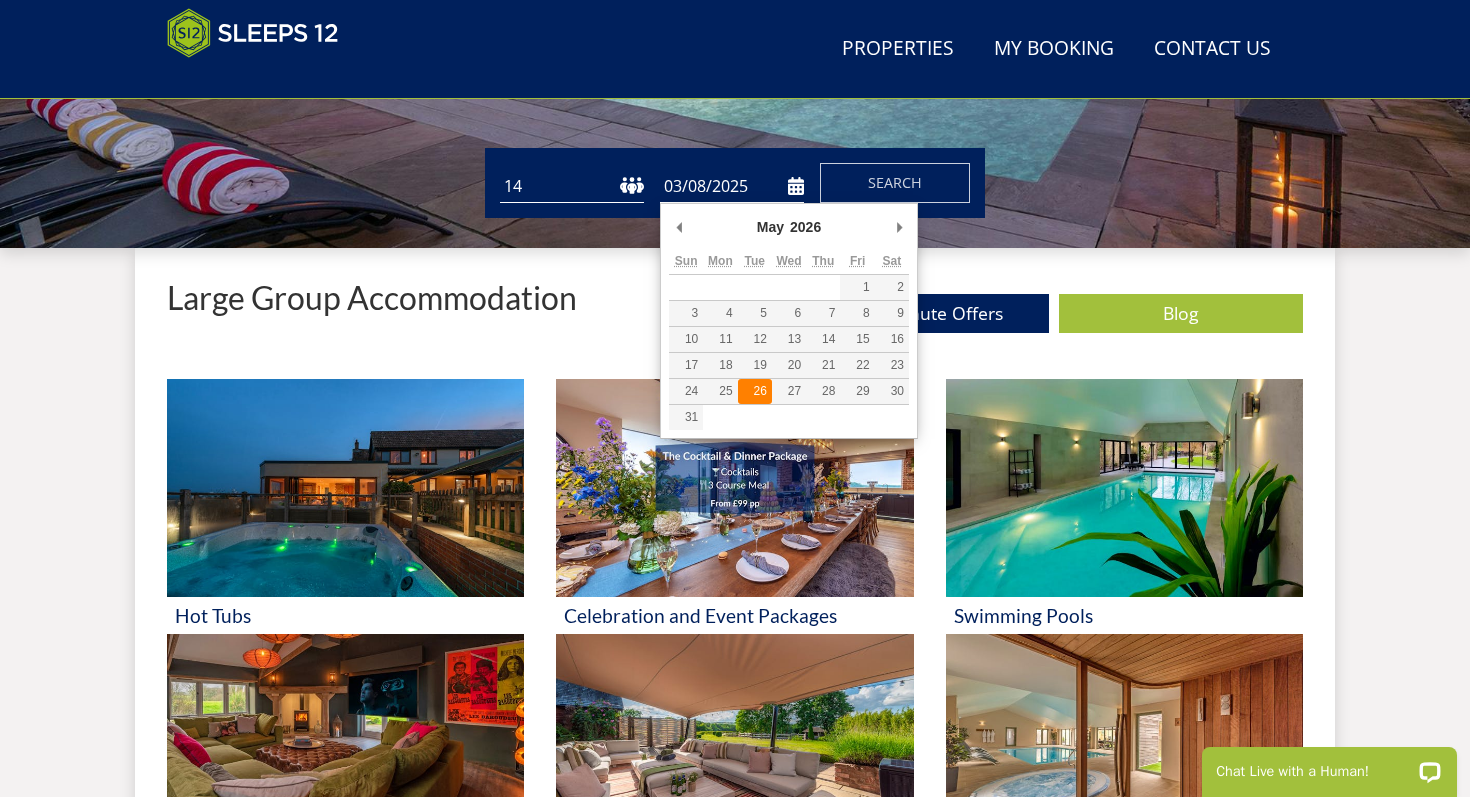 type on "[DATE]" 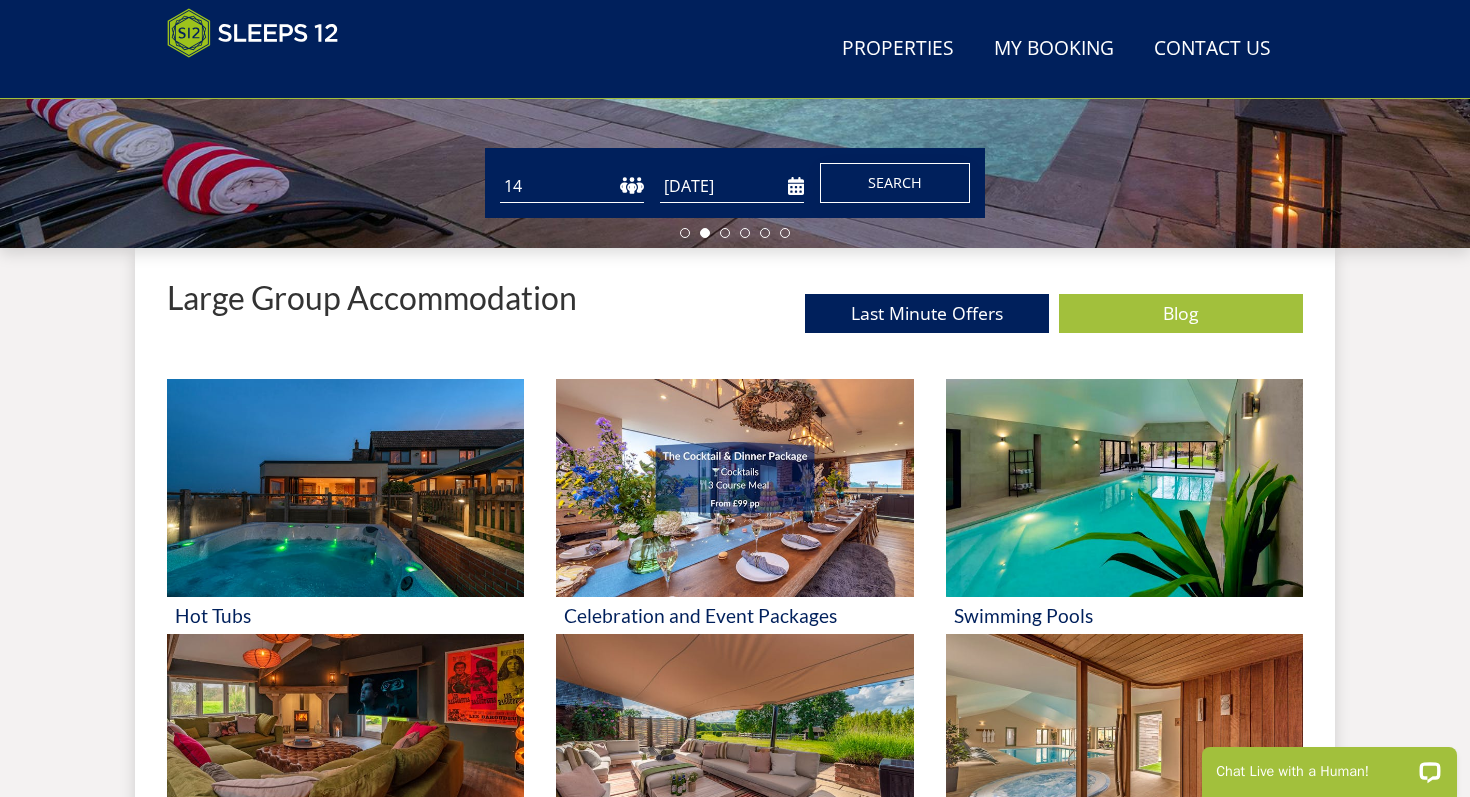 click on "Search" at bounding box center [895, 182] 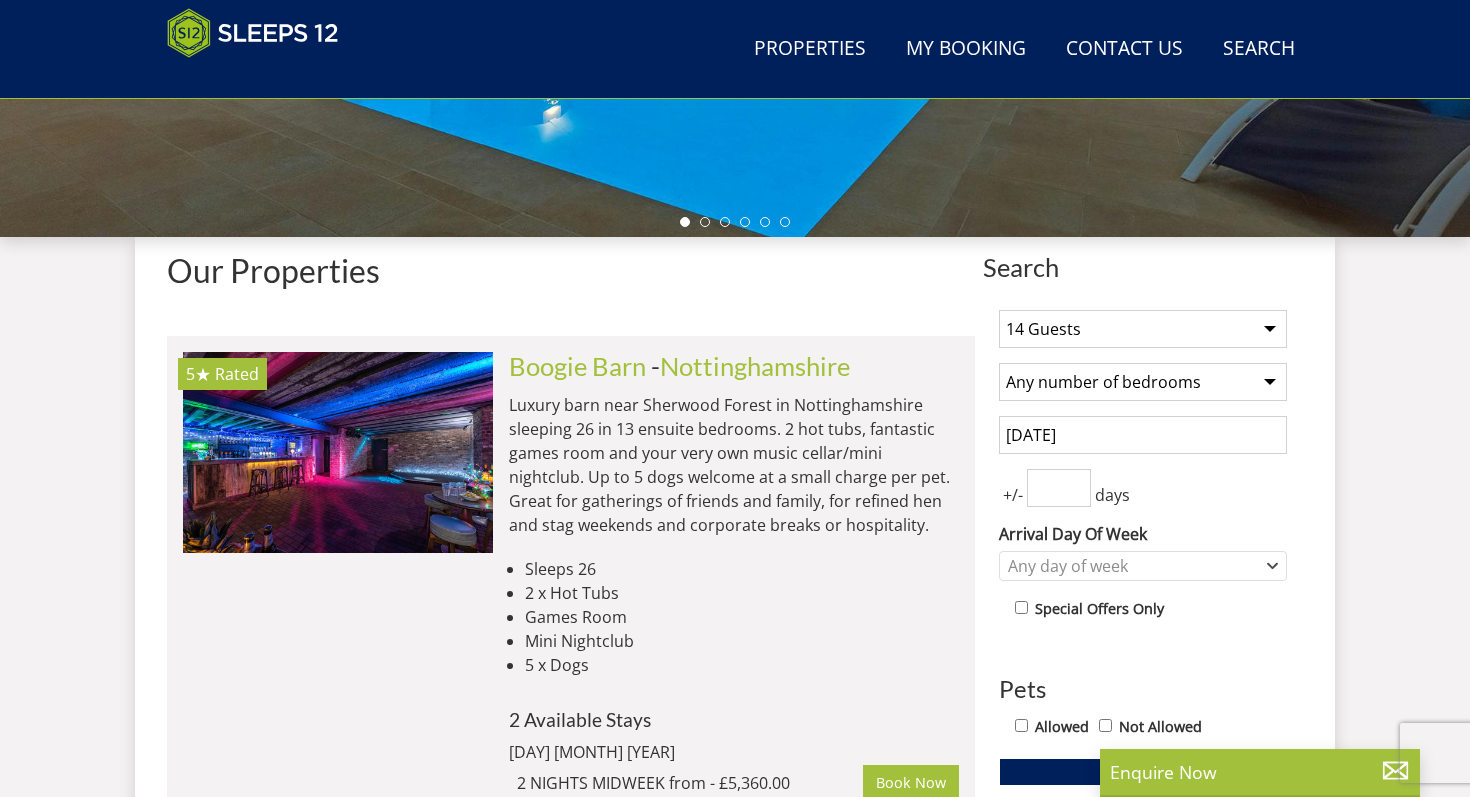 scroll, scrollTop: 826, scrollLeft: 0, axis: vertical 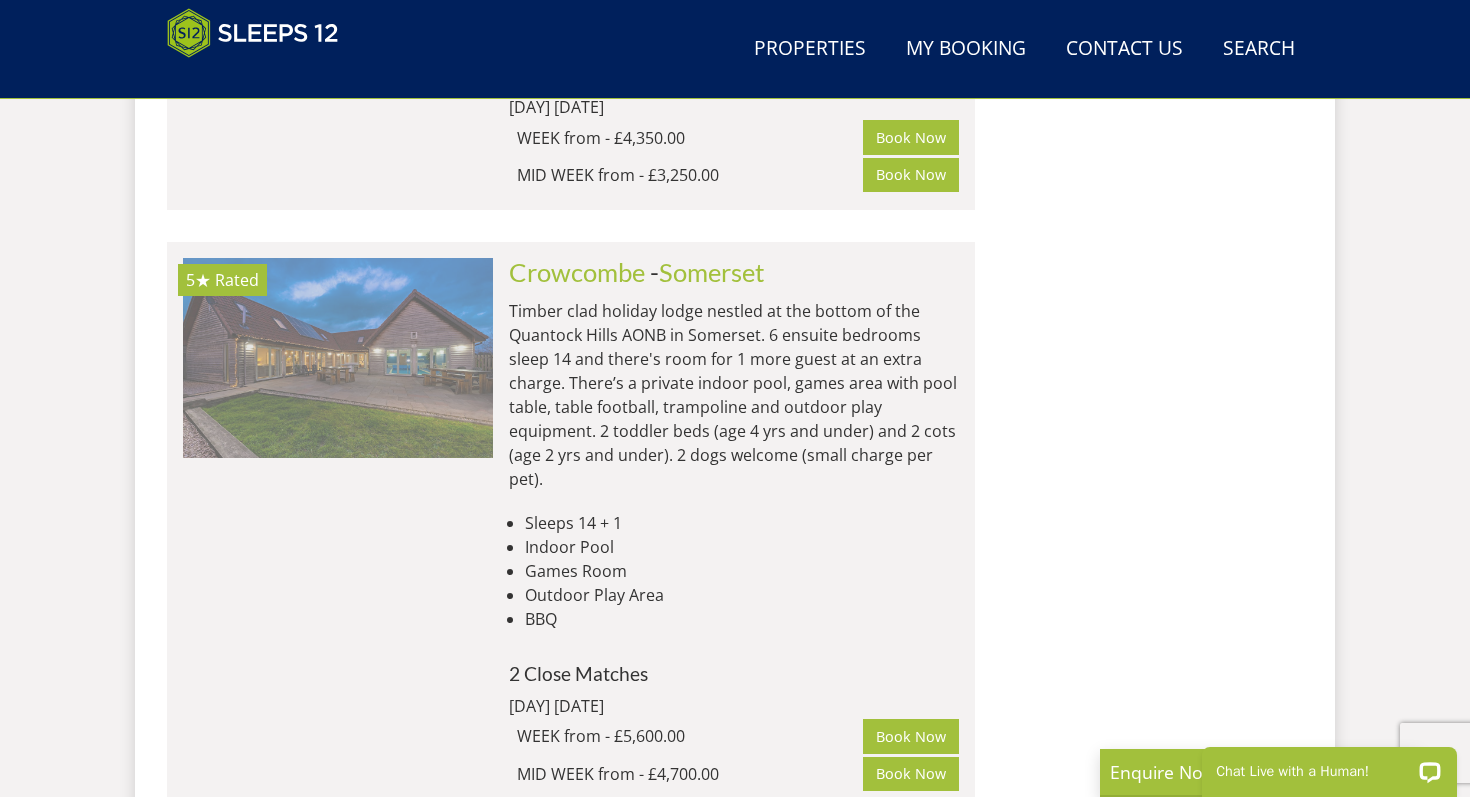 click at bounding box center (338, 358) 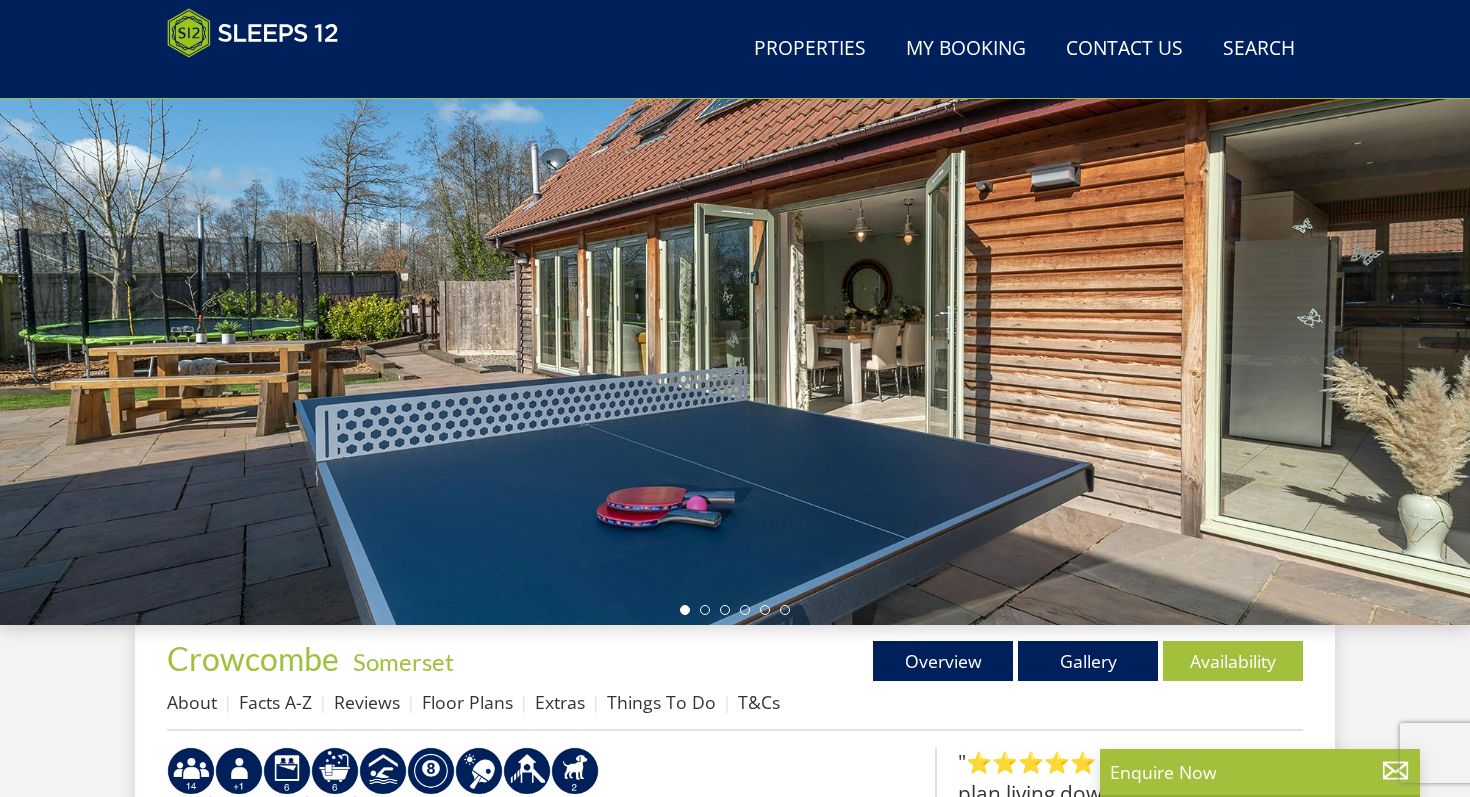 scroll, scrollTop: 409, scrollLeft: 0, axis: vertical 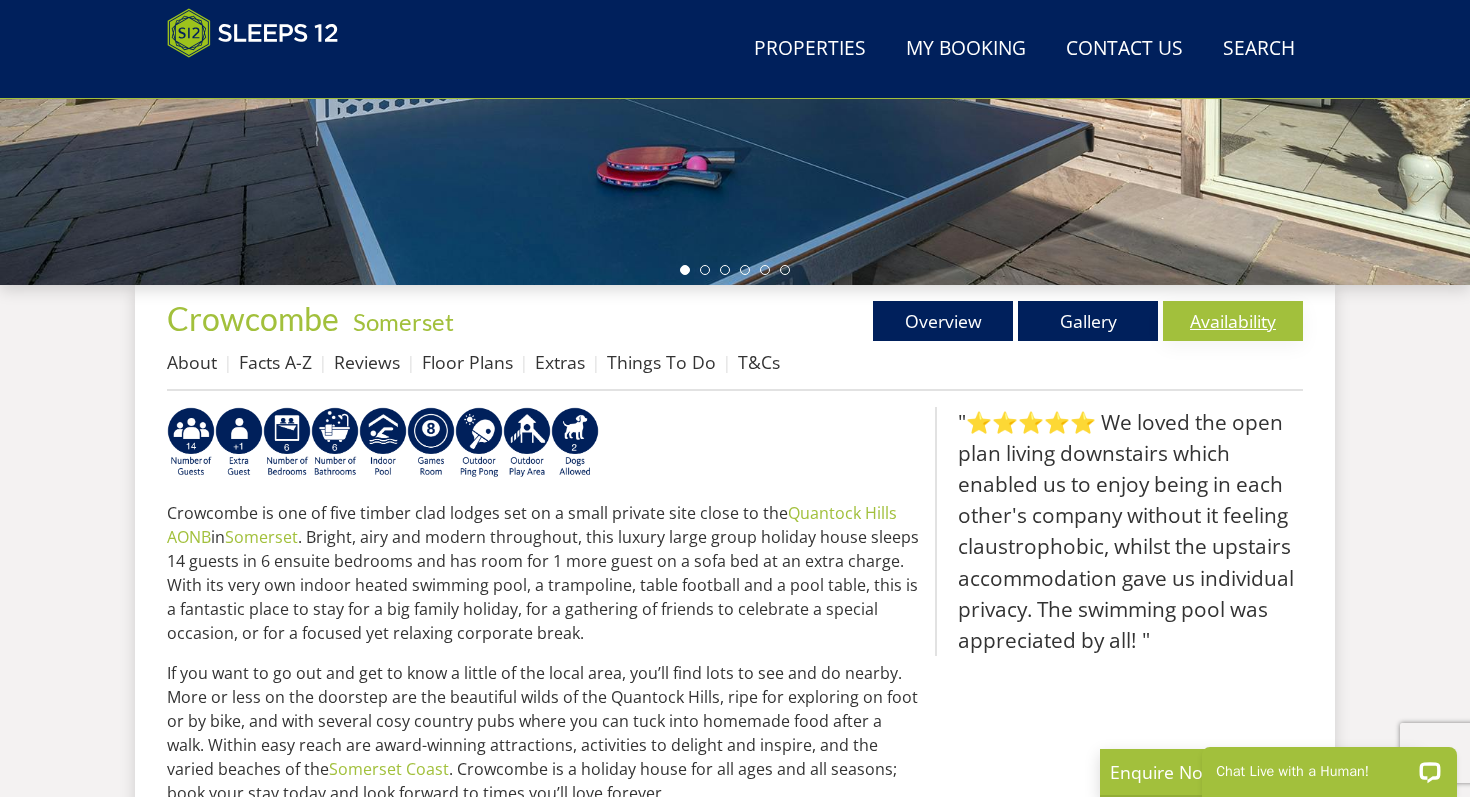click on "Availability" at bounding box center [1233, 321] 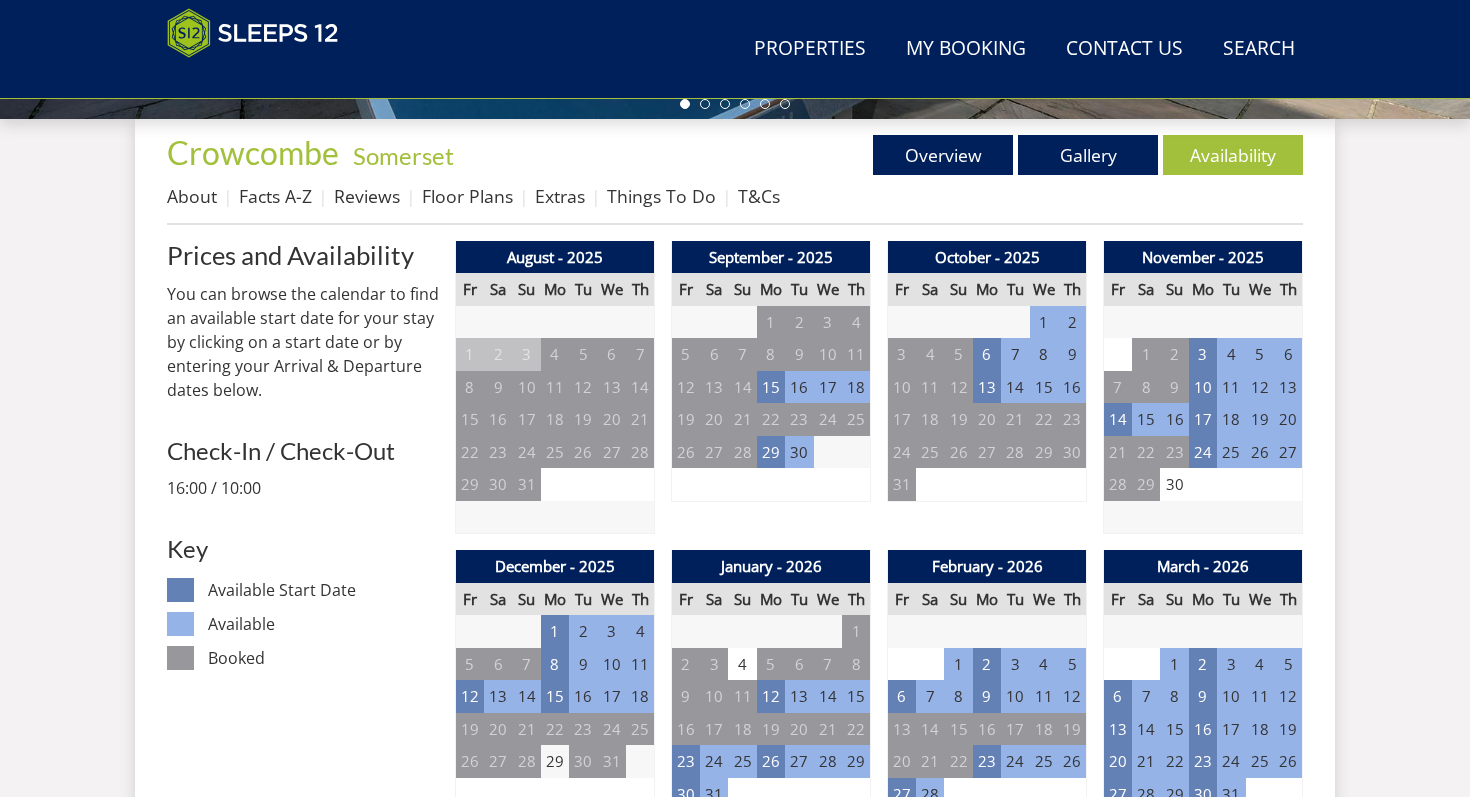 scroll, scrollTop: 948, scrollLeft: 0, axis: vertical 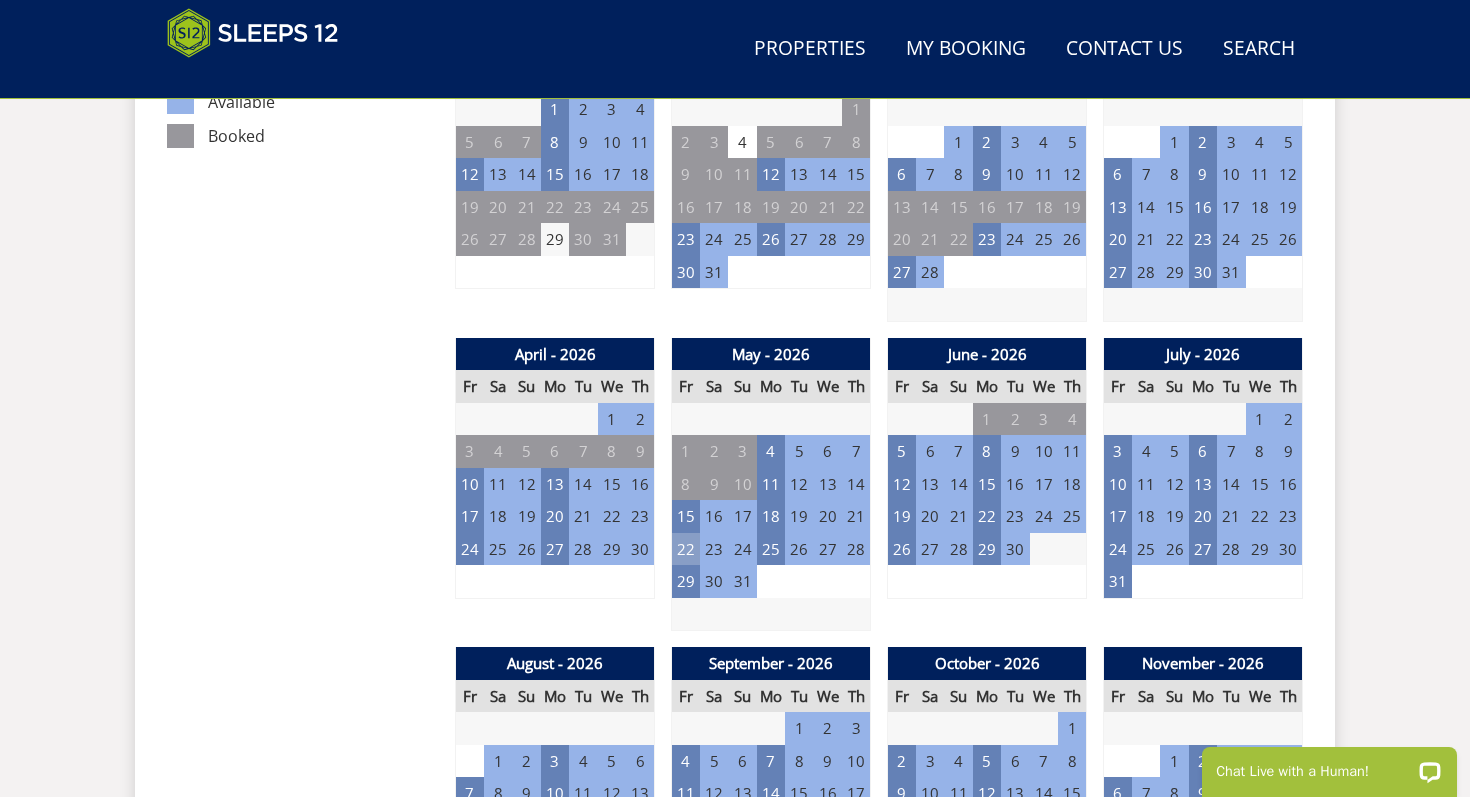 click on "22" at bounding box center [686, 549] 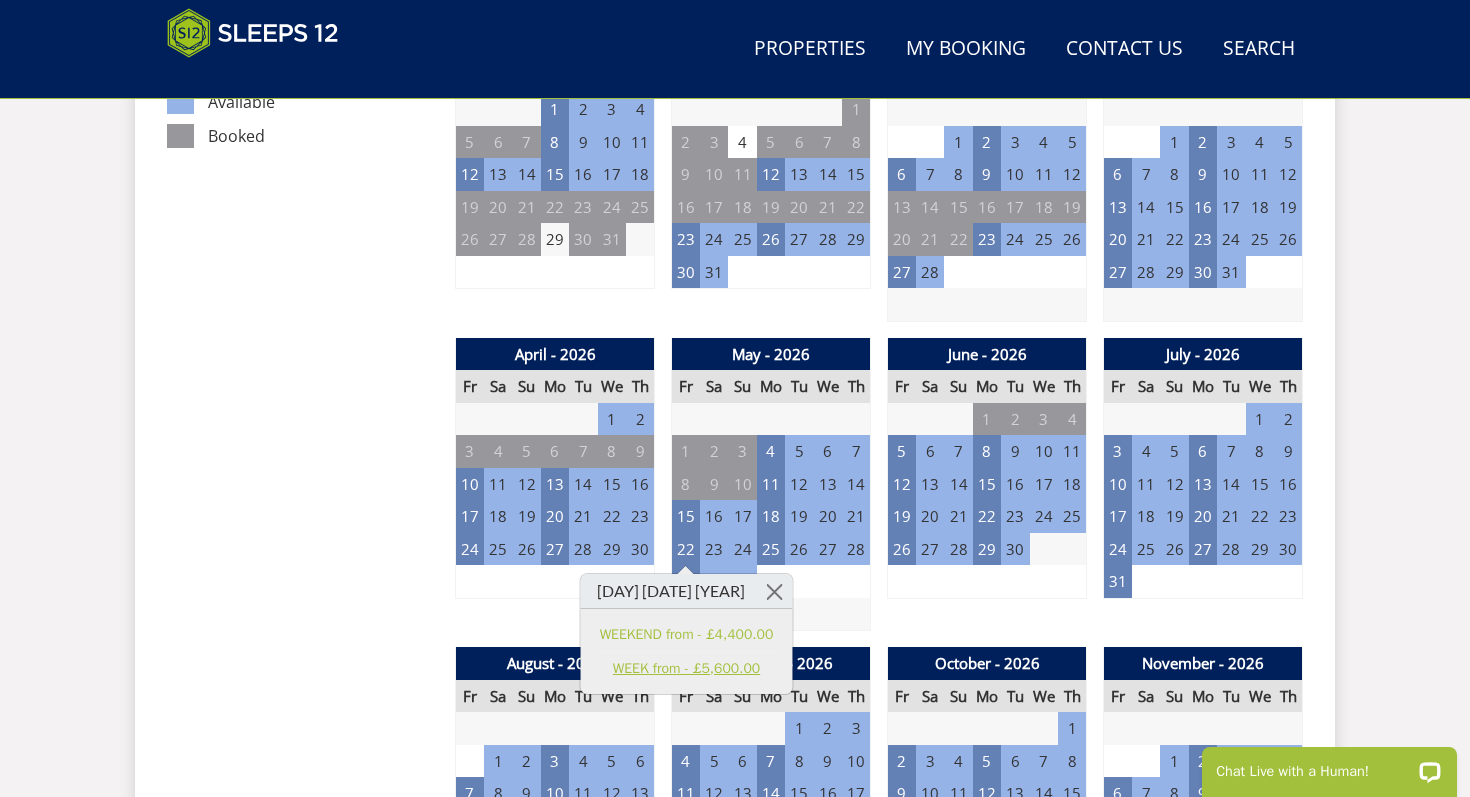 click on "WEEK from  - £5,600.00" at bounding box center [687, 668] 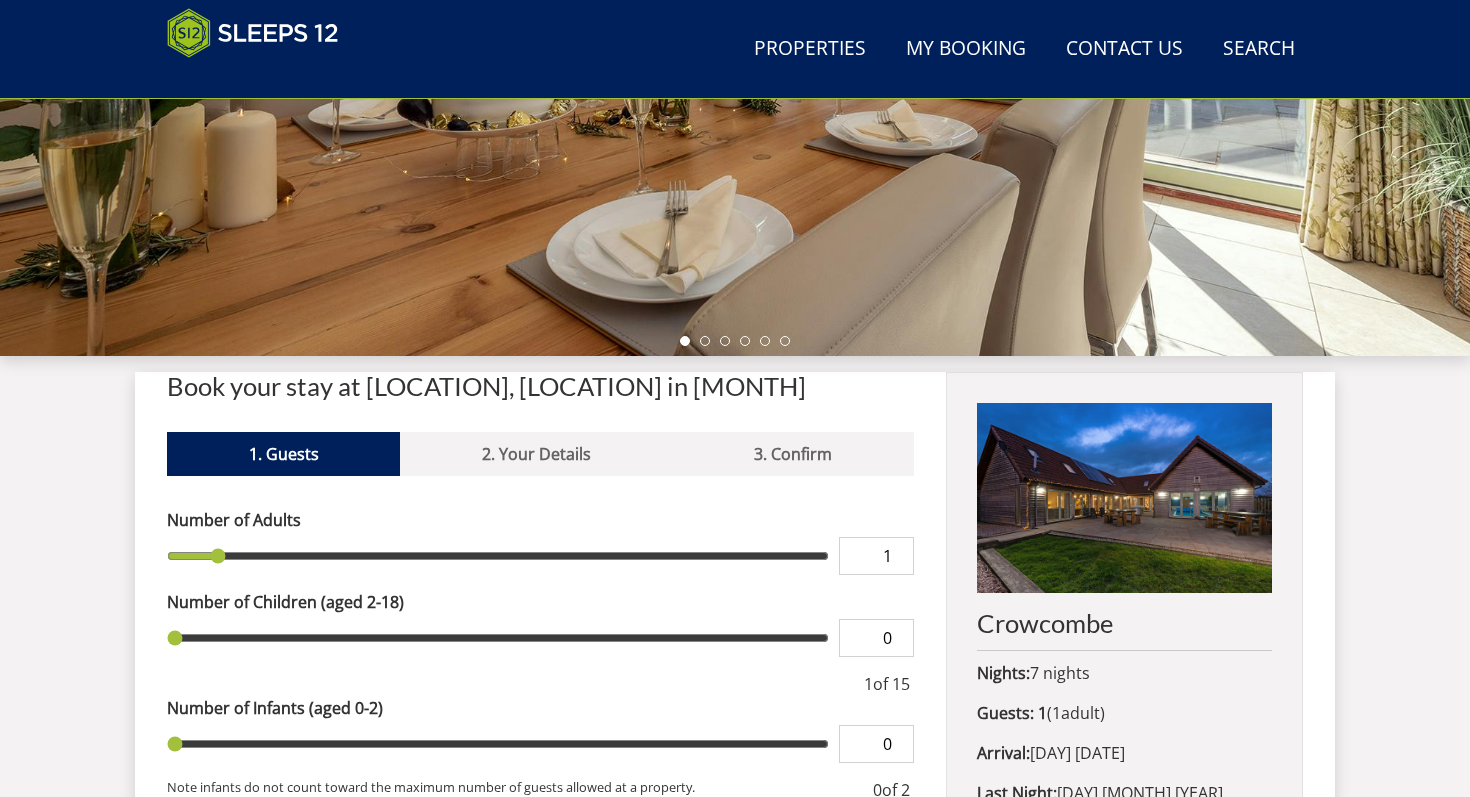 scroll, scrollTop: 749, scrollLeft: 0, axis: vertical 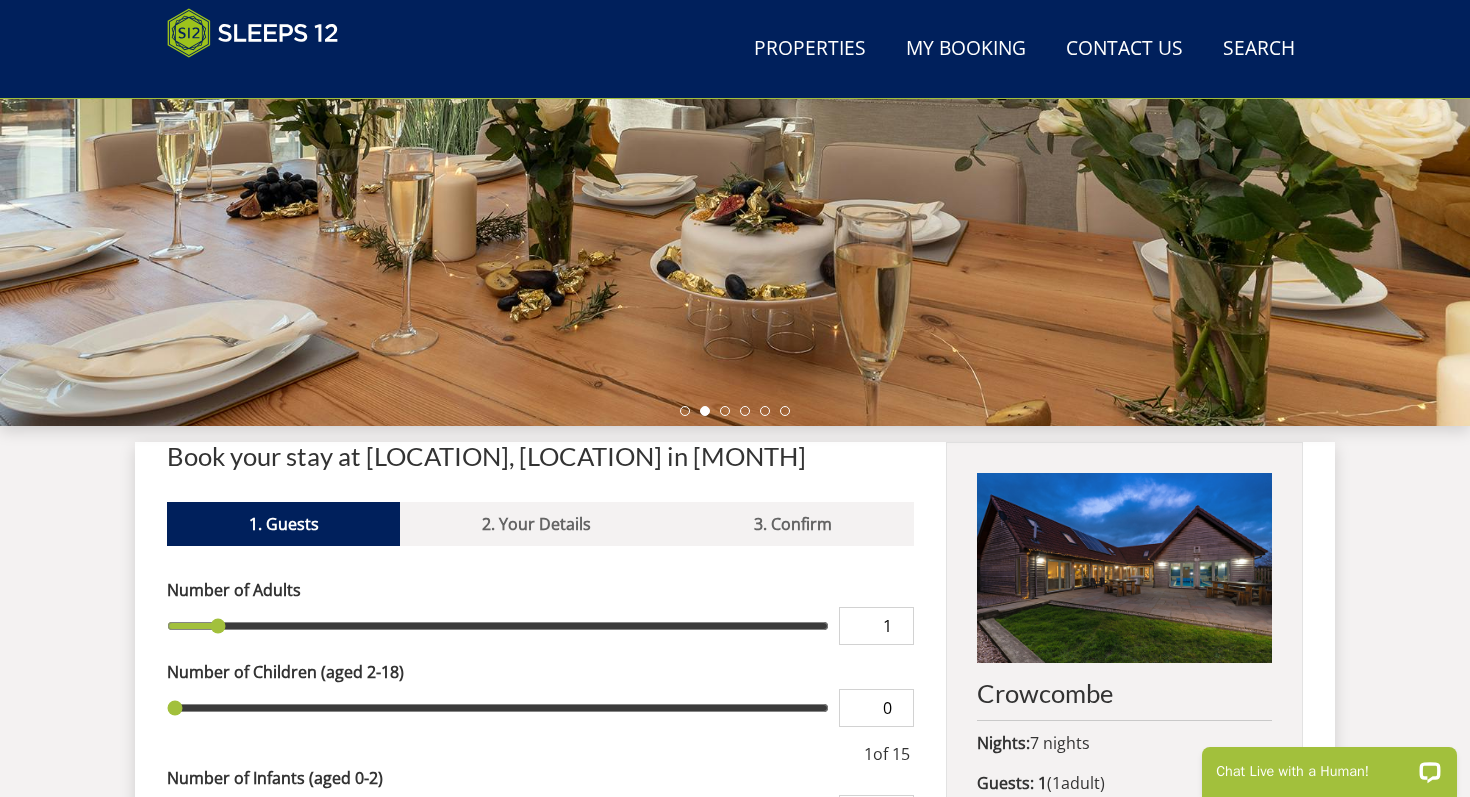 click at bounding box center [1124, 568] 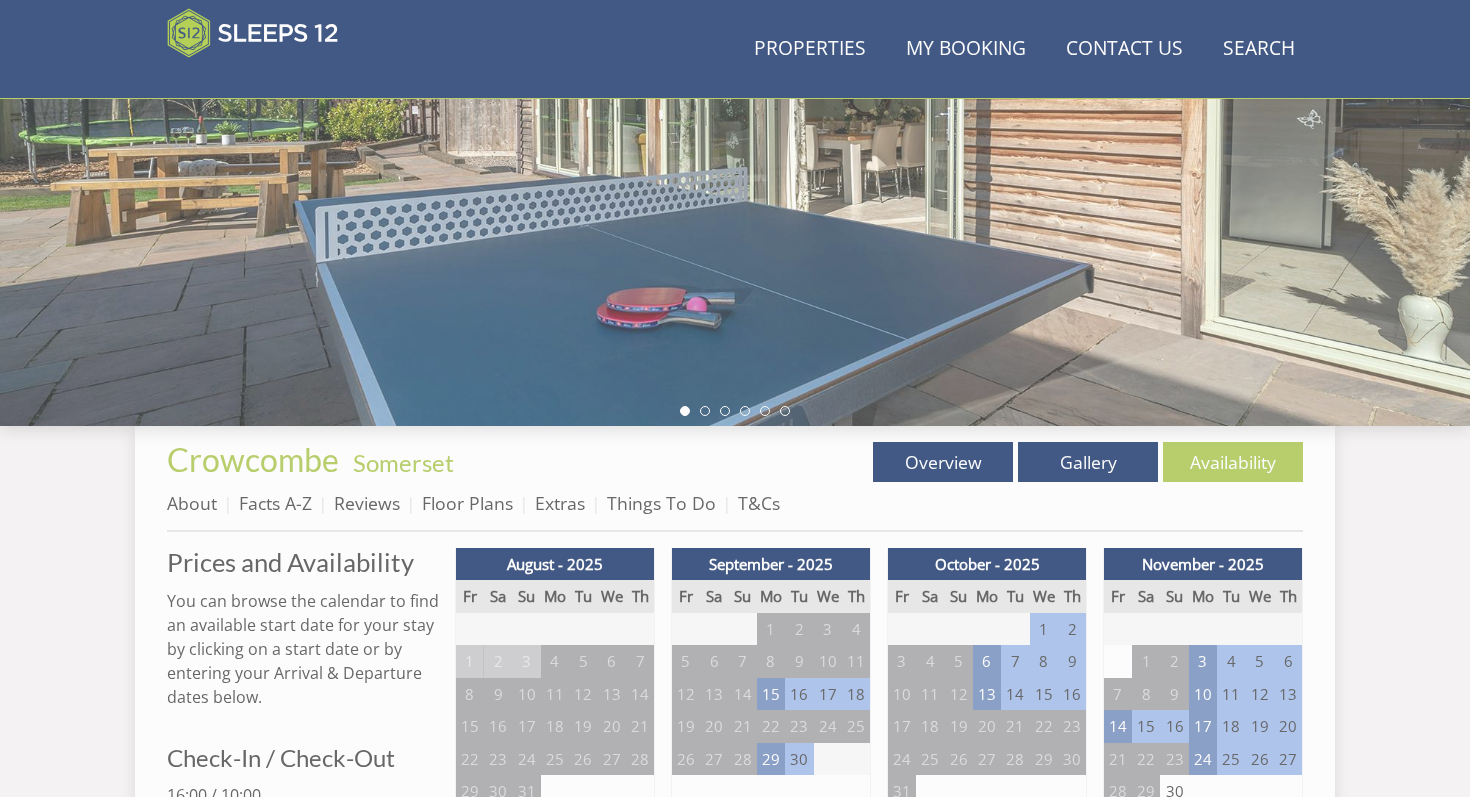 scroll, scrollTop: 1246, scrollLeft: 0, axis: vertical 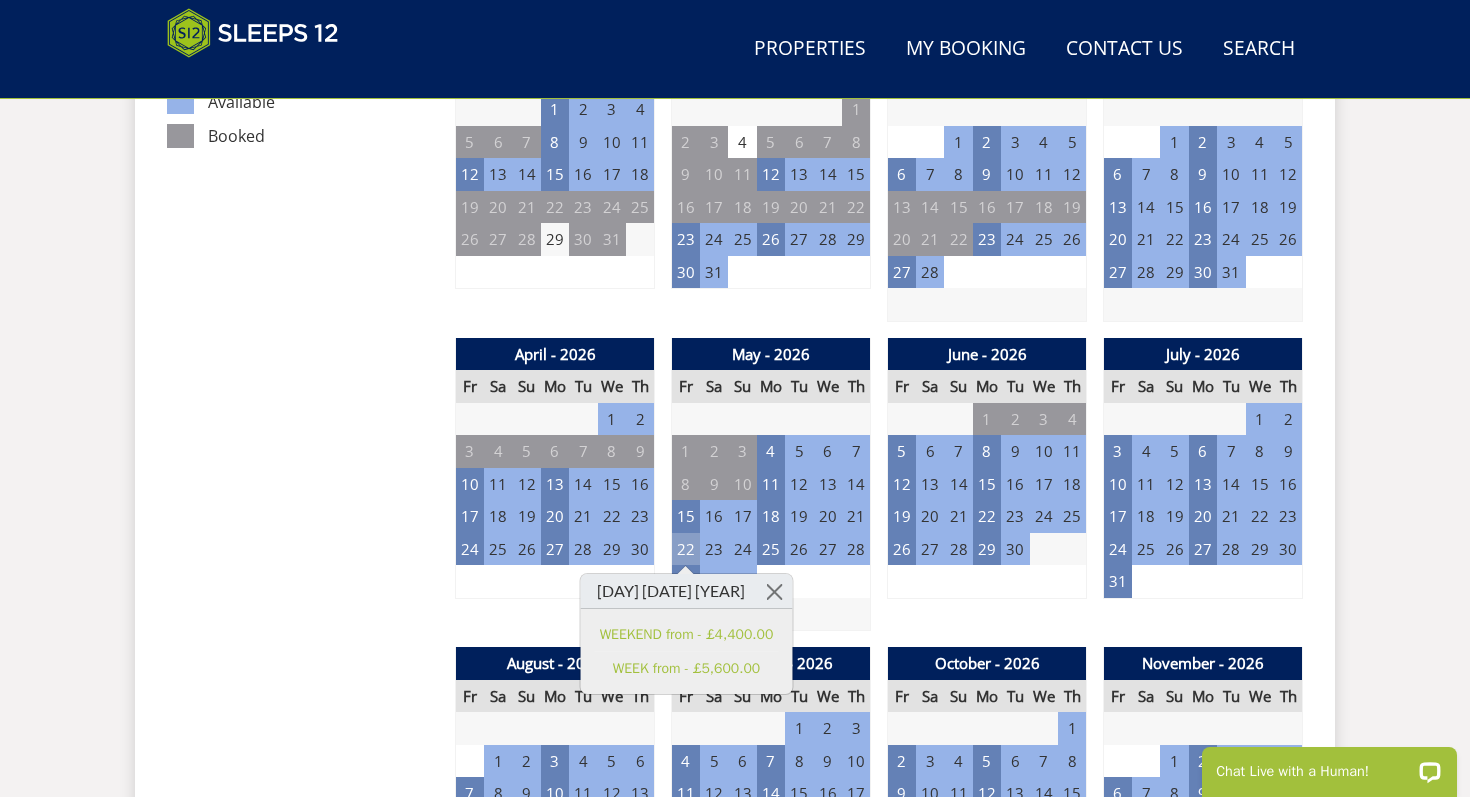 click on "22" at bounding box center [686, 549] 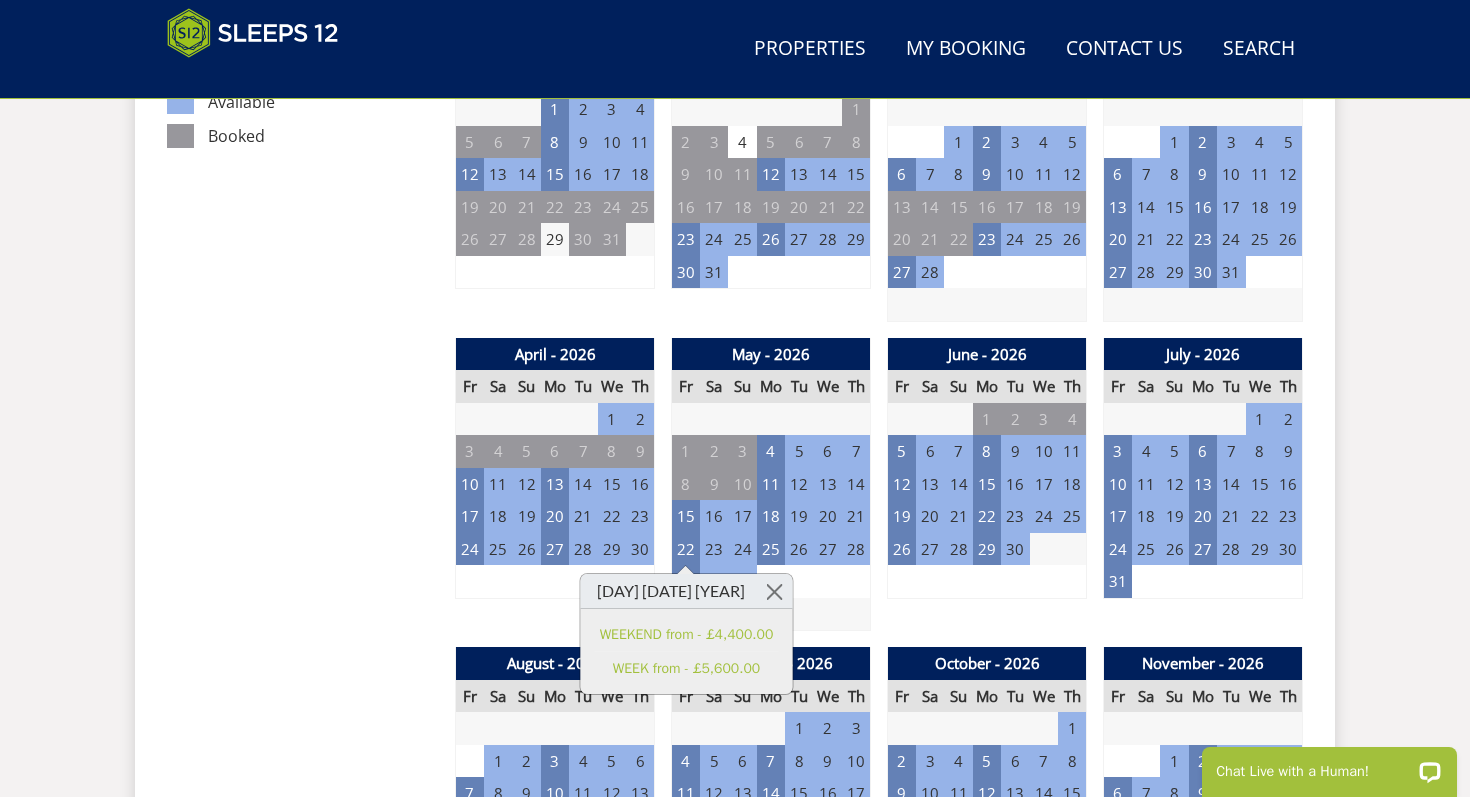 click on "WEEKEND from  - £4,400.00" at bounding box center (687, 635) 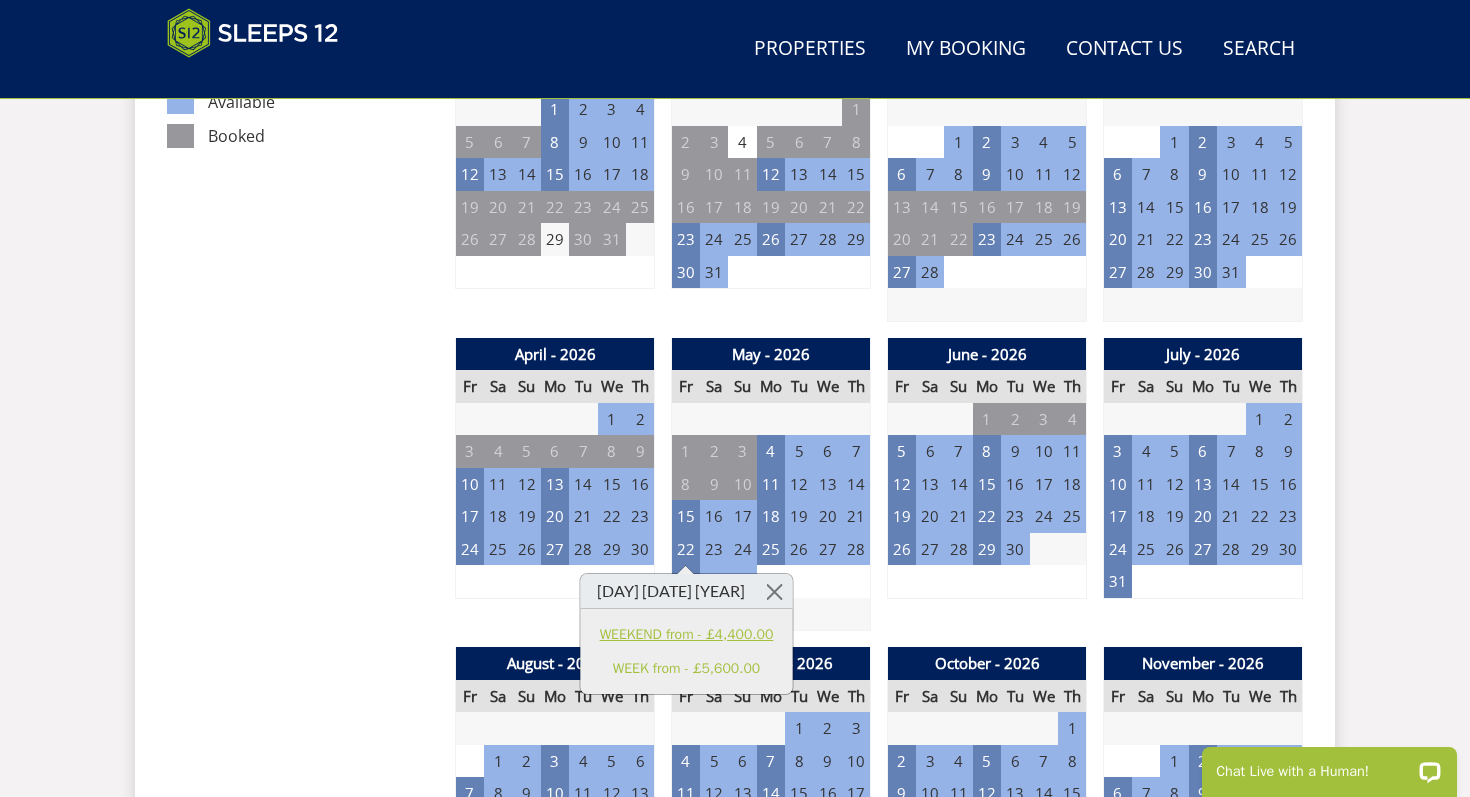 click on "WEEKEND from  - £4,400.00" at bounding box center [687, 634] 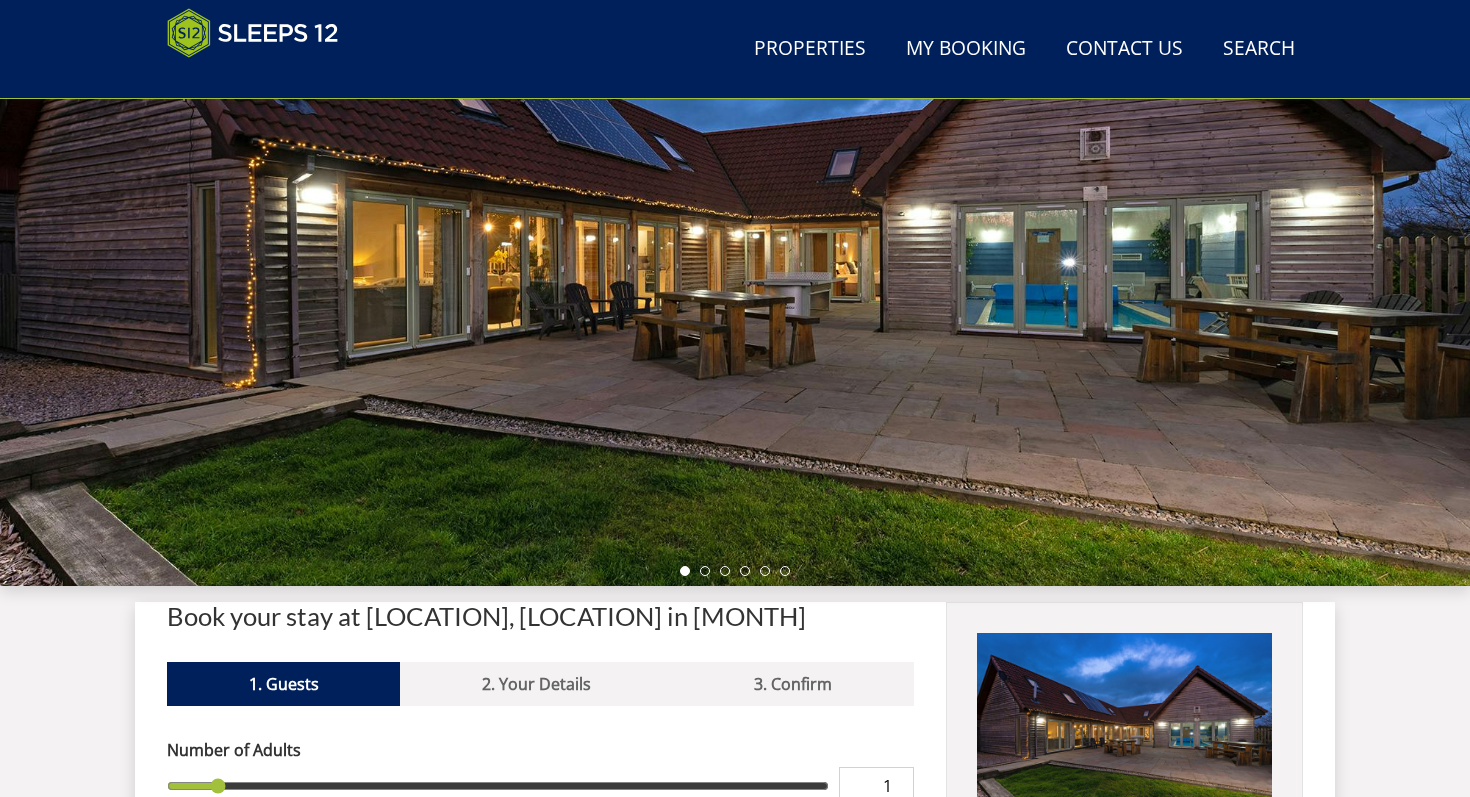 scroll, scrollTop: 264, scrollLeft: 0, axis: vertical 